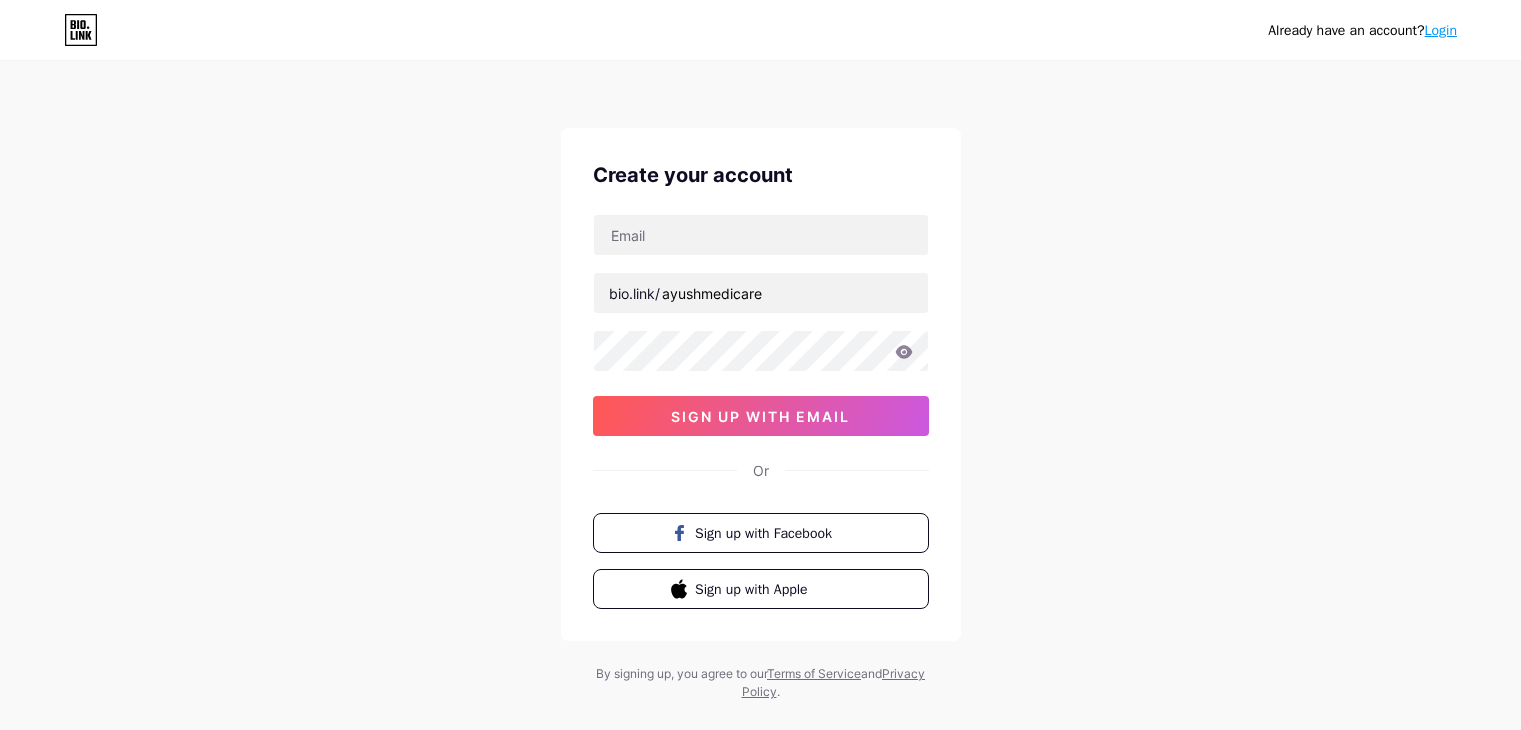scroll, scrollTop: 0, scrollLeft: 0, axis: both 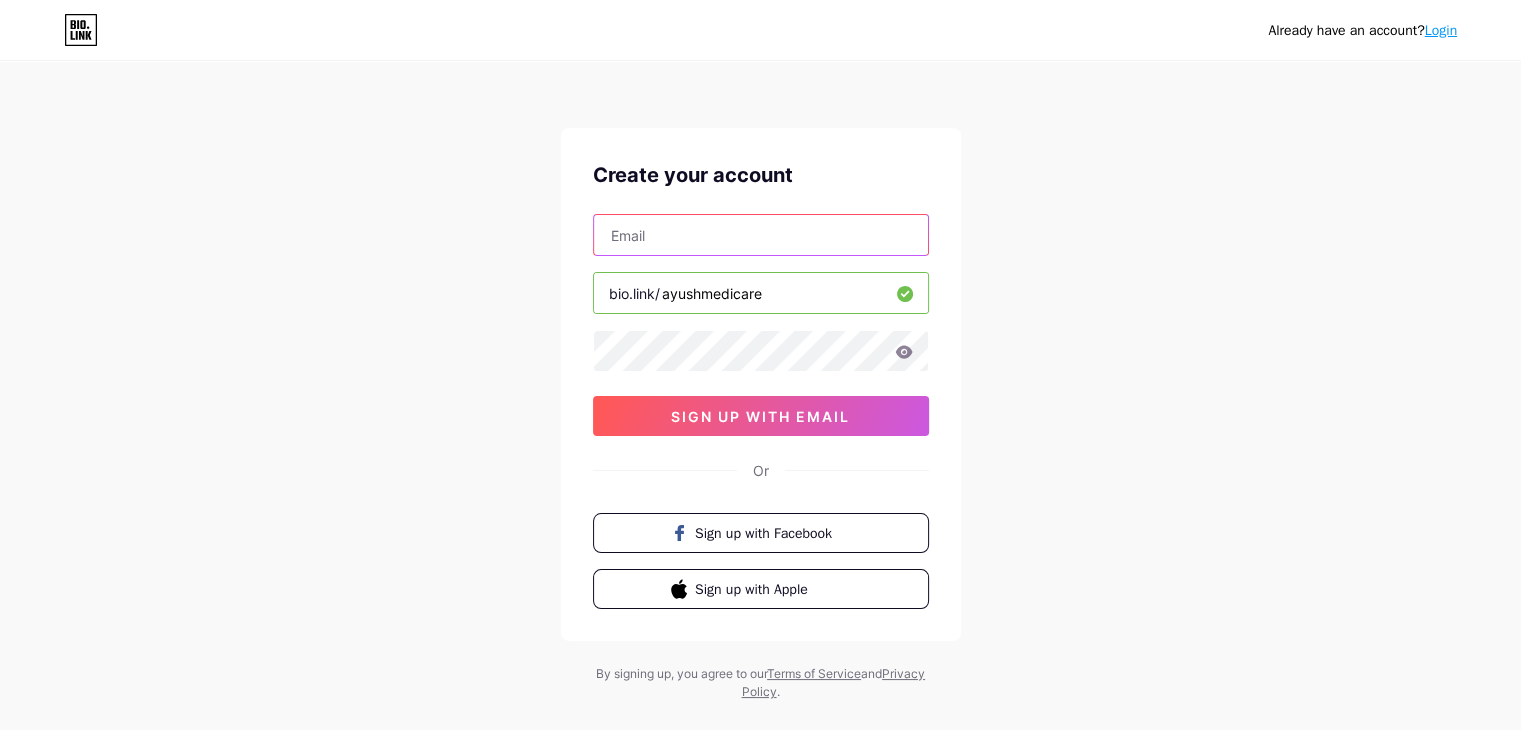 click at bounding box center [761, 235] 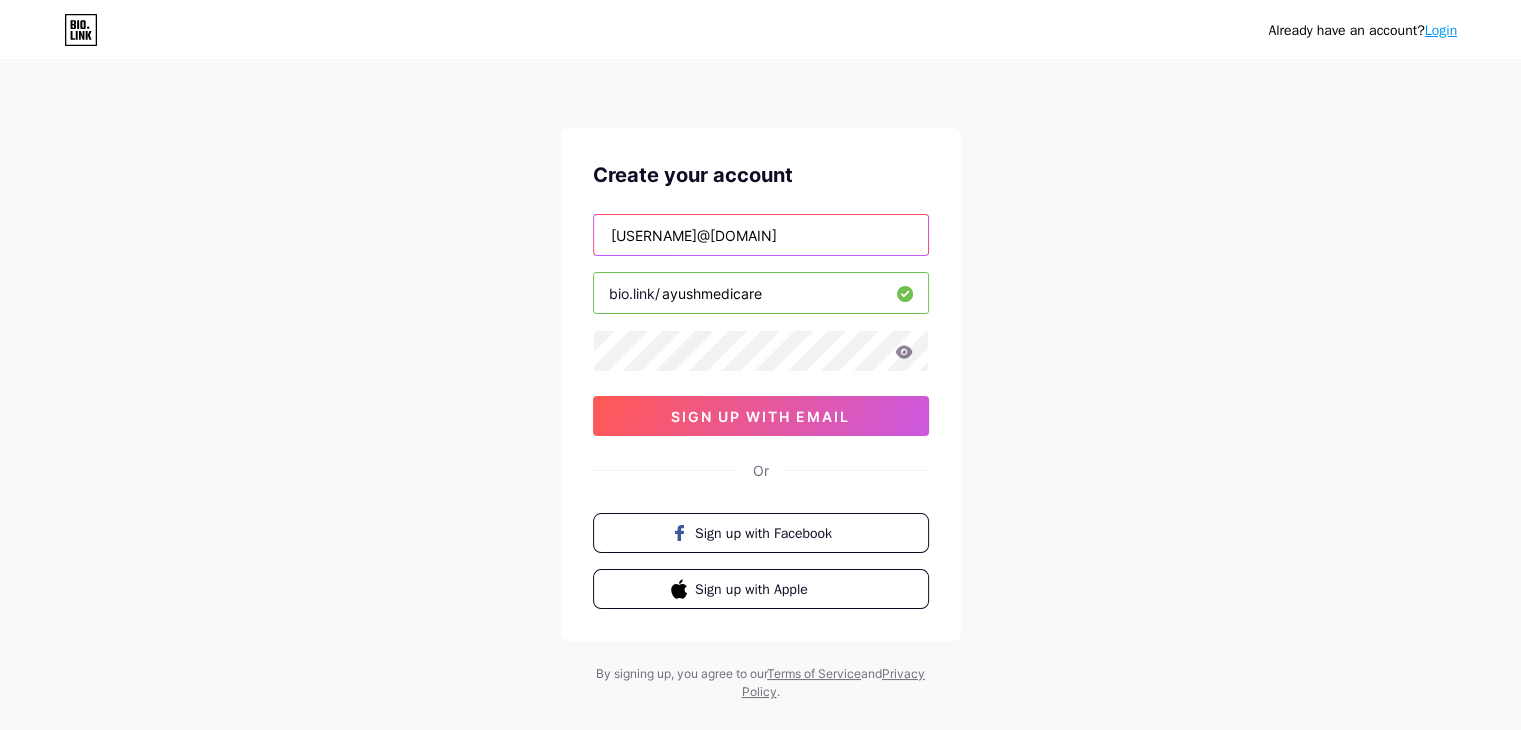 click on "[USERNAME]@[DOMAIN]" at bounding box center [761, 235] 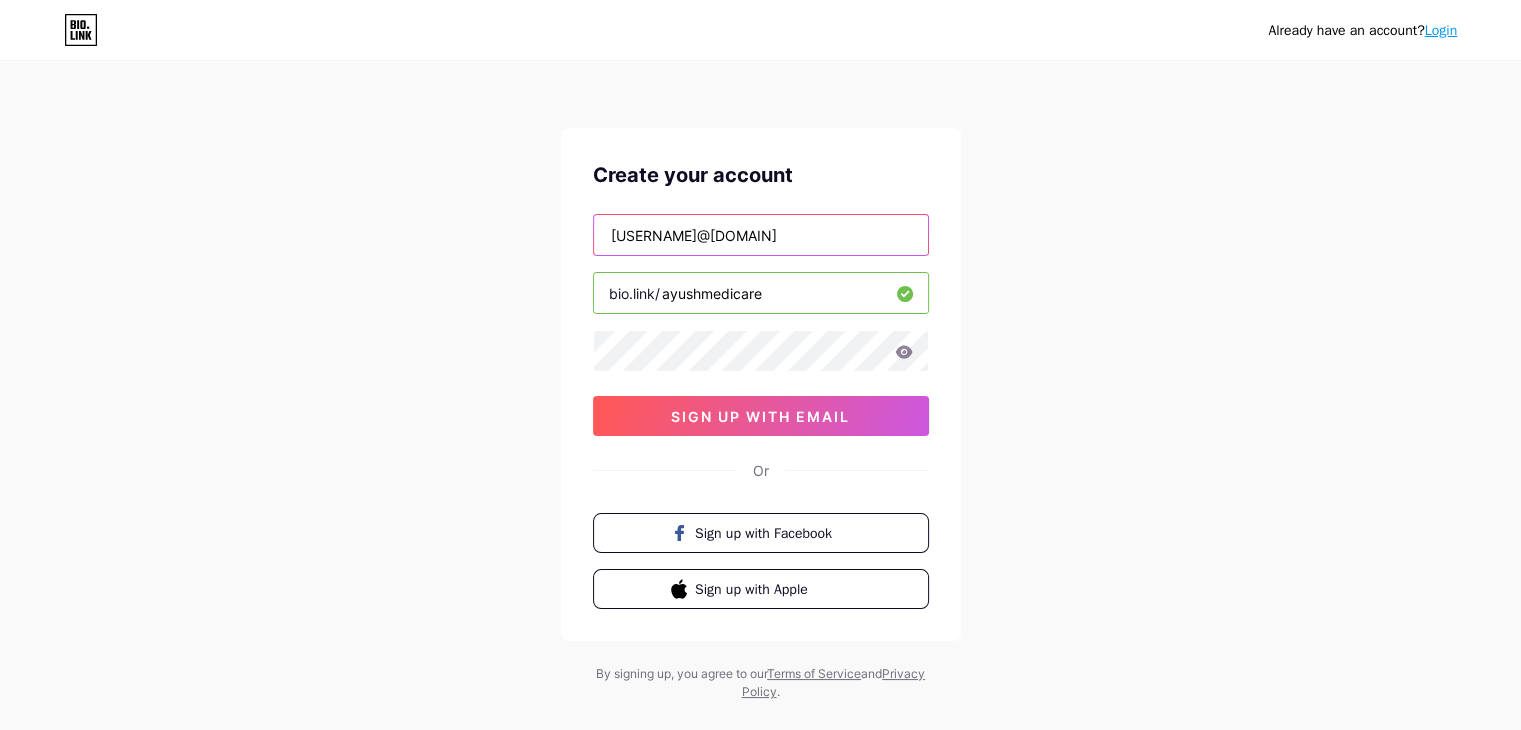 type on "[USERNAME]@[DOMAIN]" 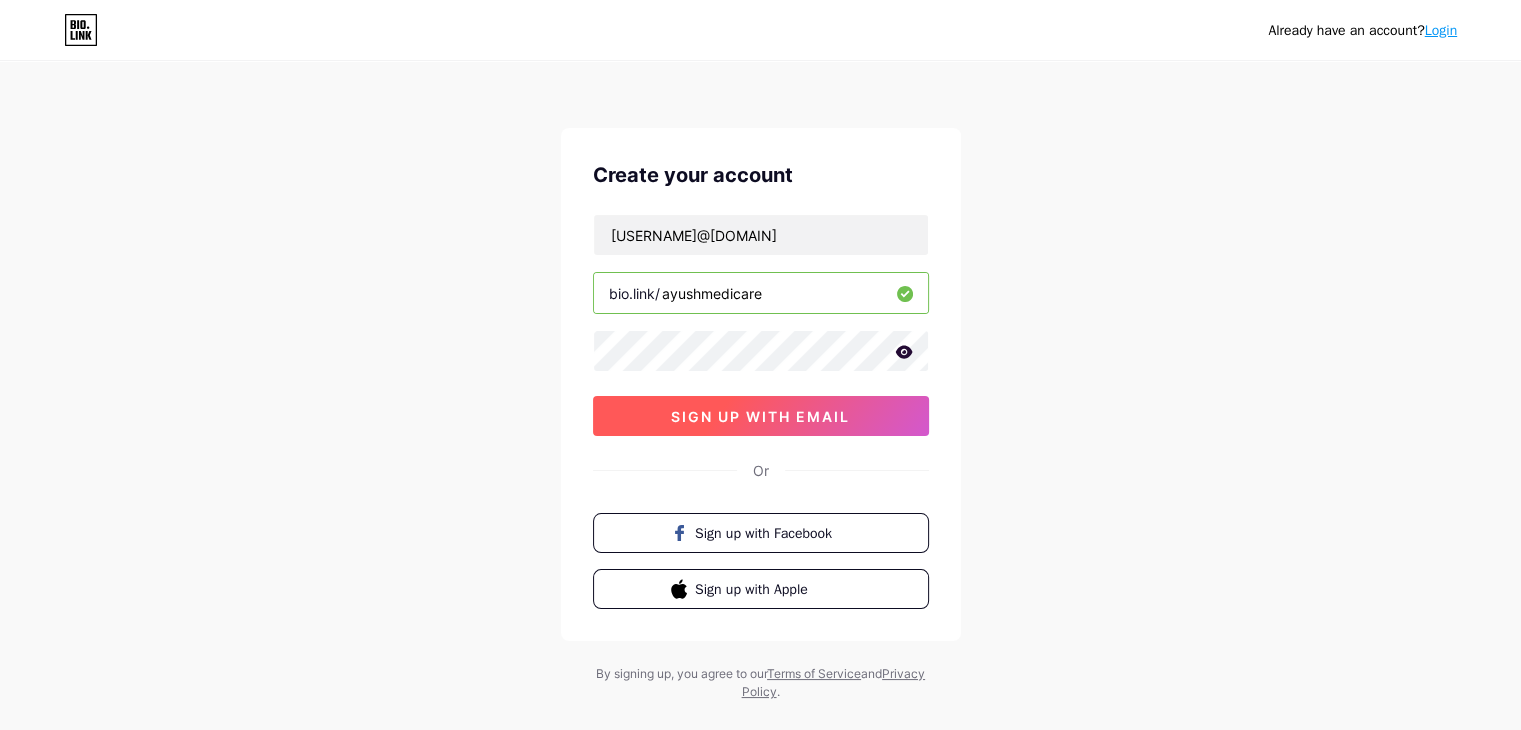 click on "sign up with email" at bounding box center [760, 416] 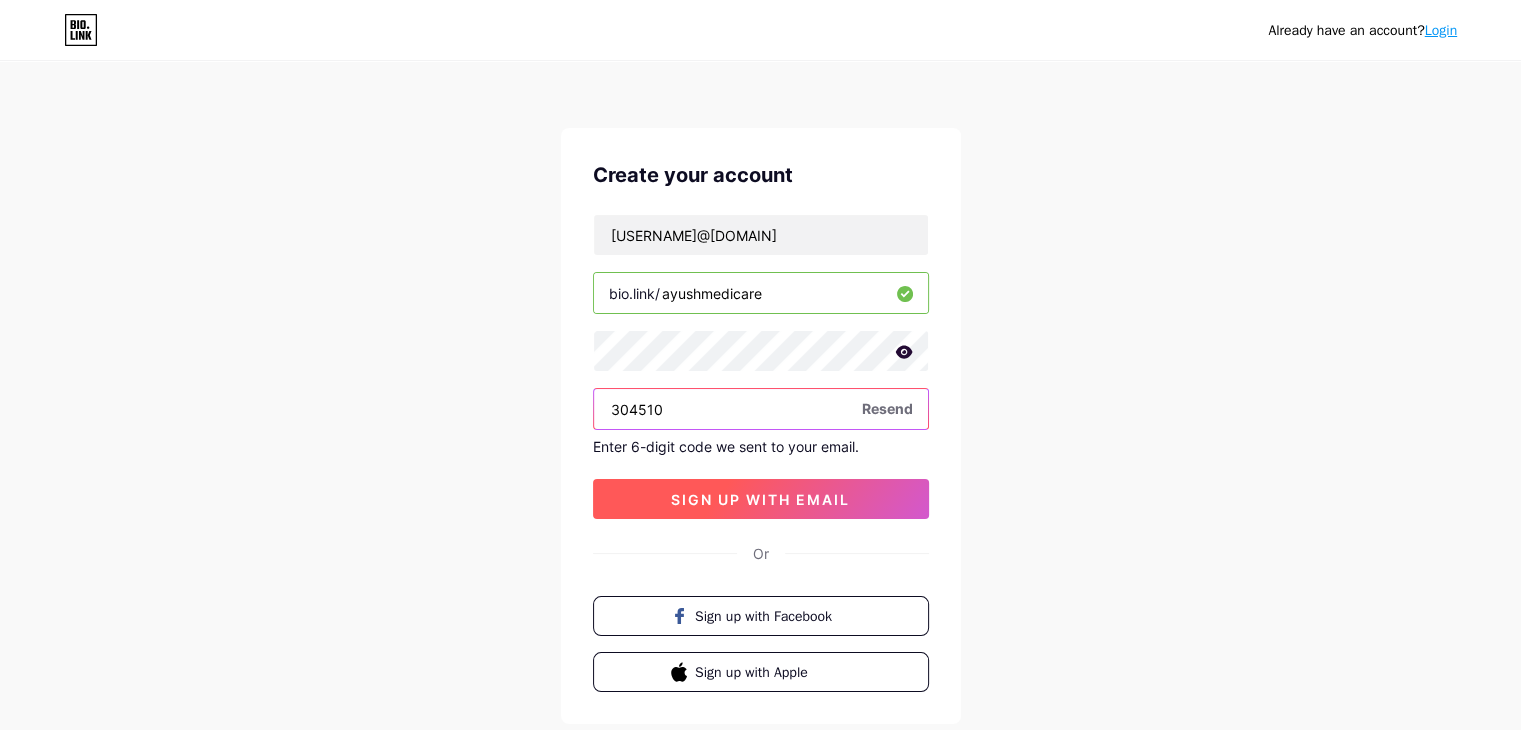 type on "304510" 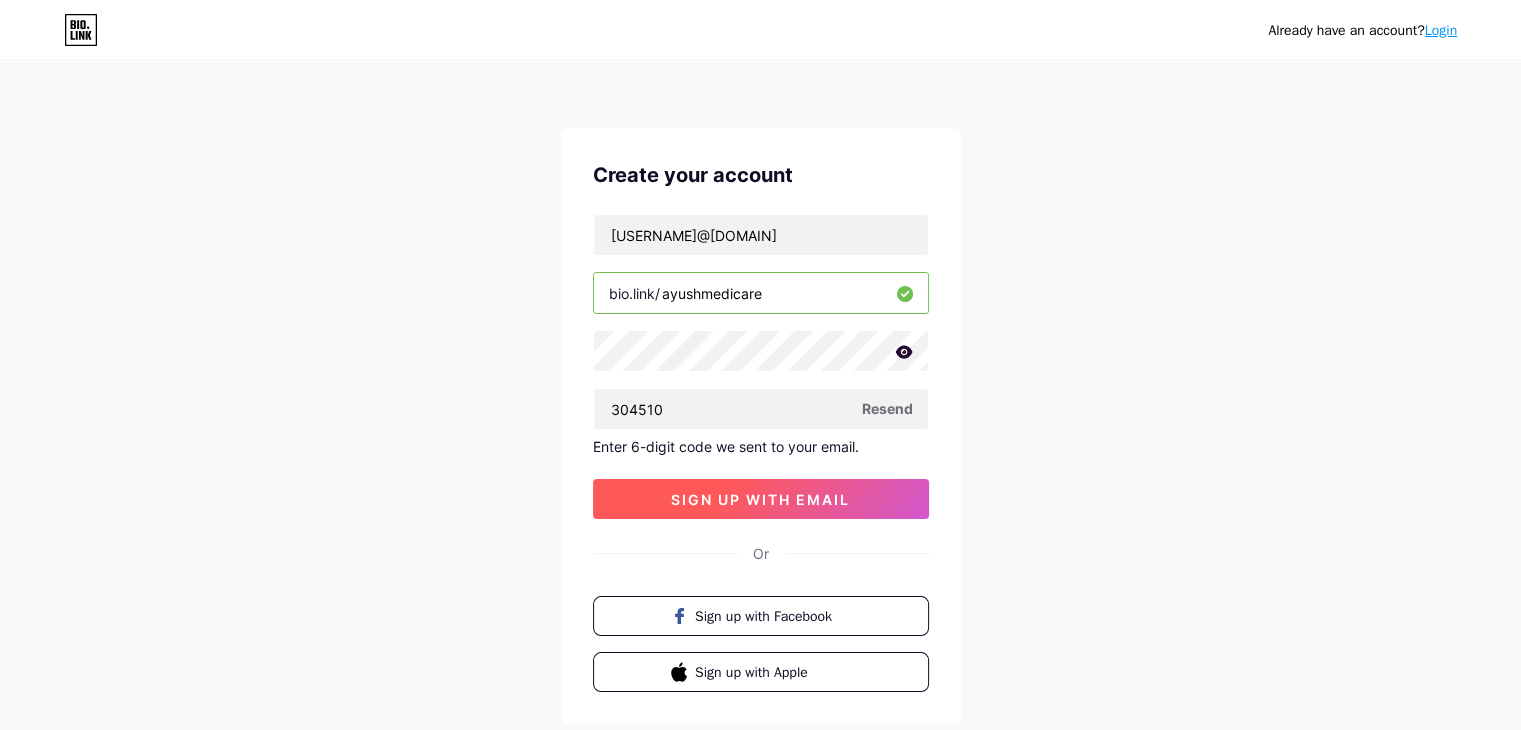 click on "sign up with email" at bounding box center [761, 499] 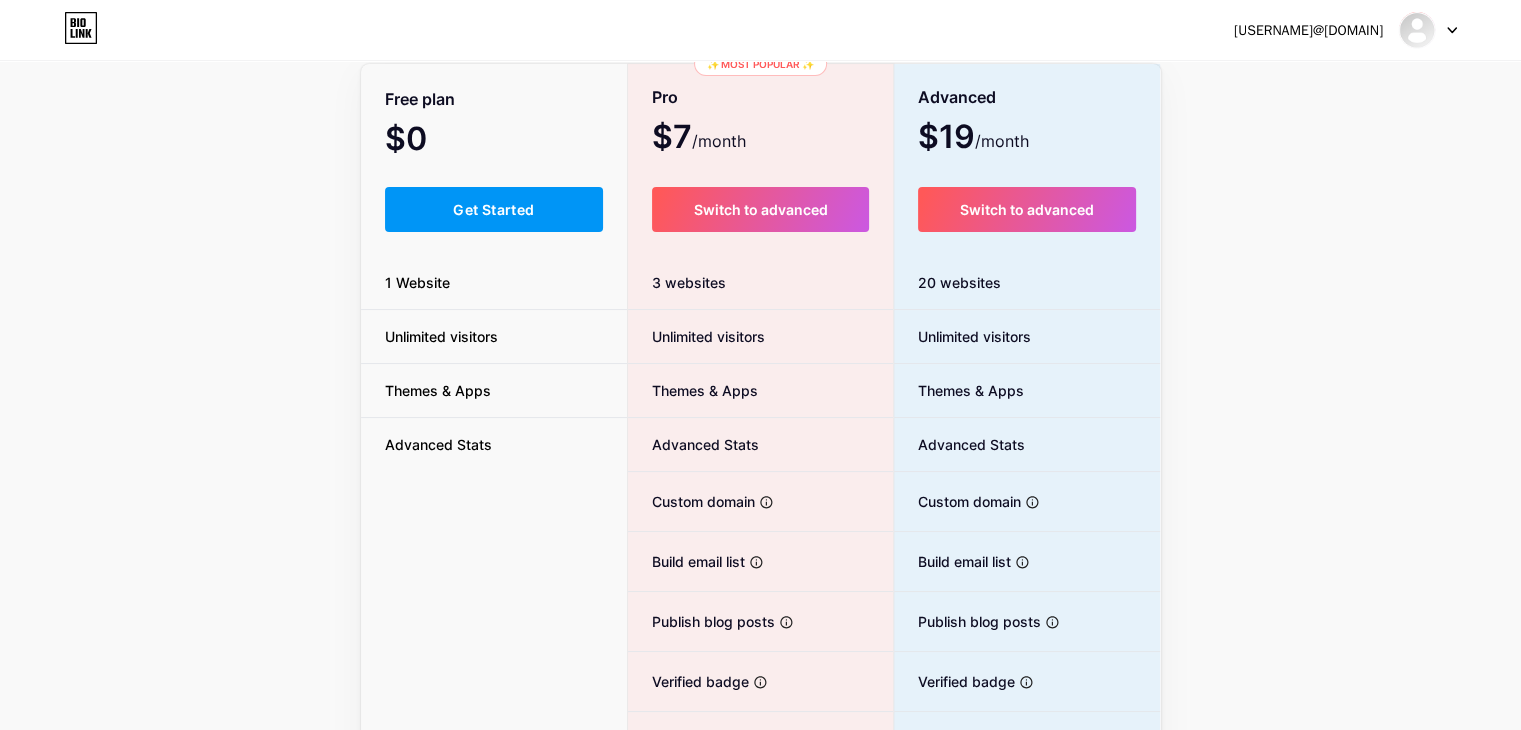scroll, scrollTop: 131, scrollLeft: 0, axis: vertical 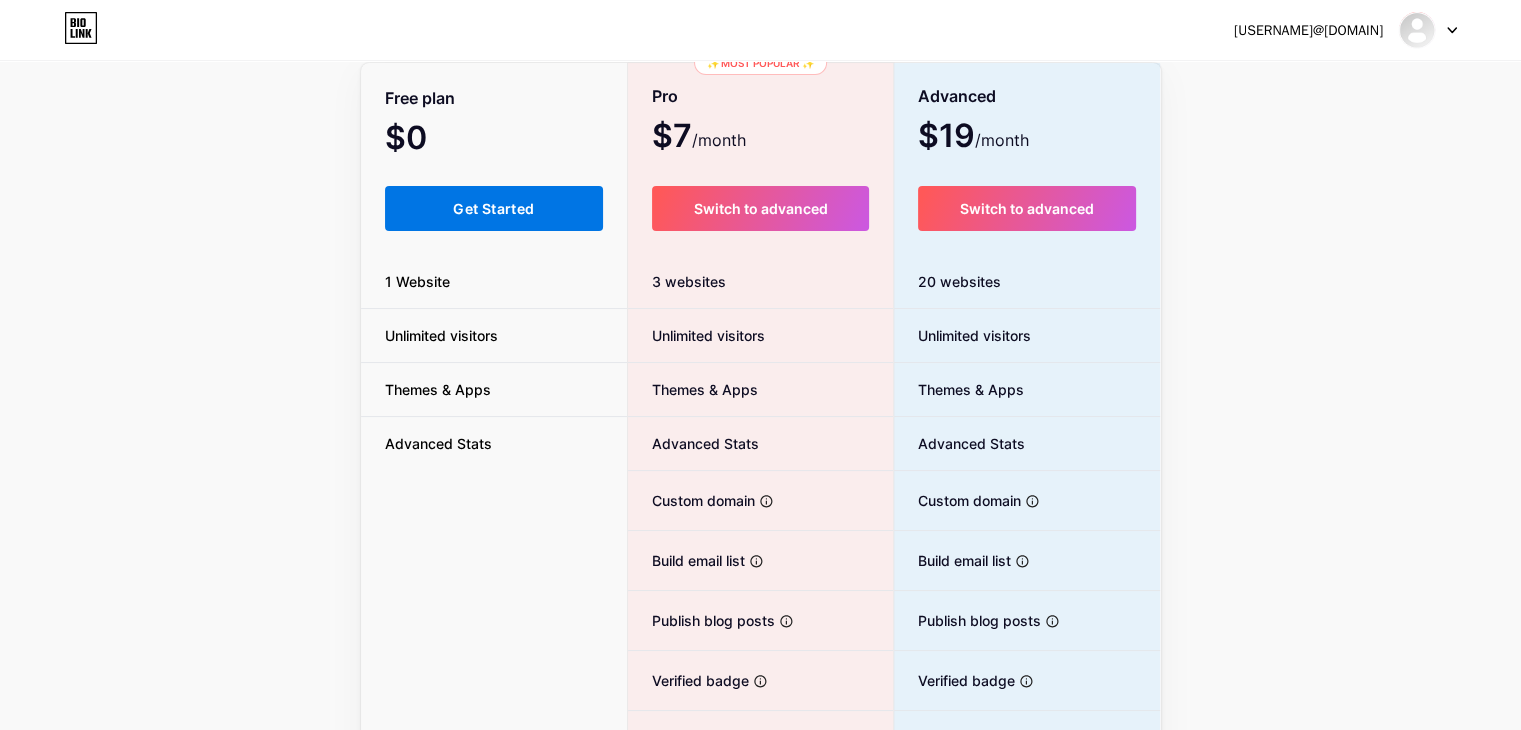 click on "Get Started" at bounding box center (493, 208) 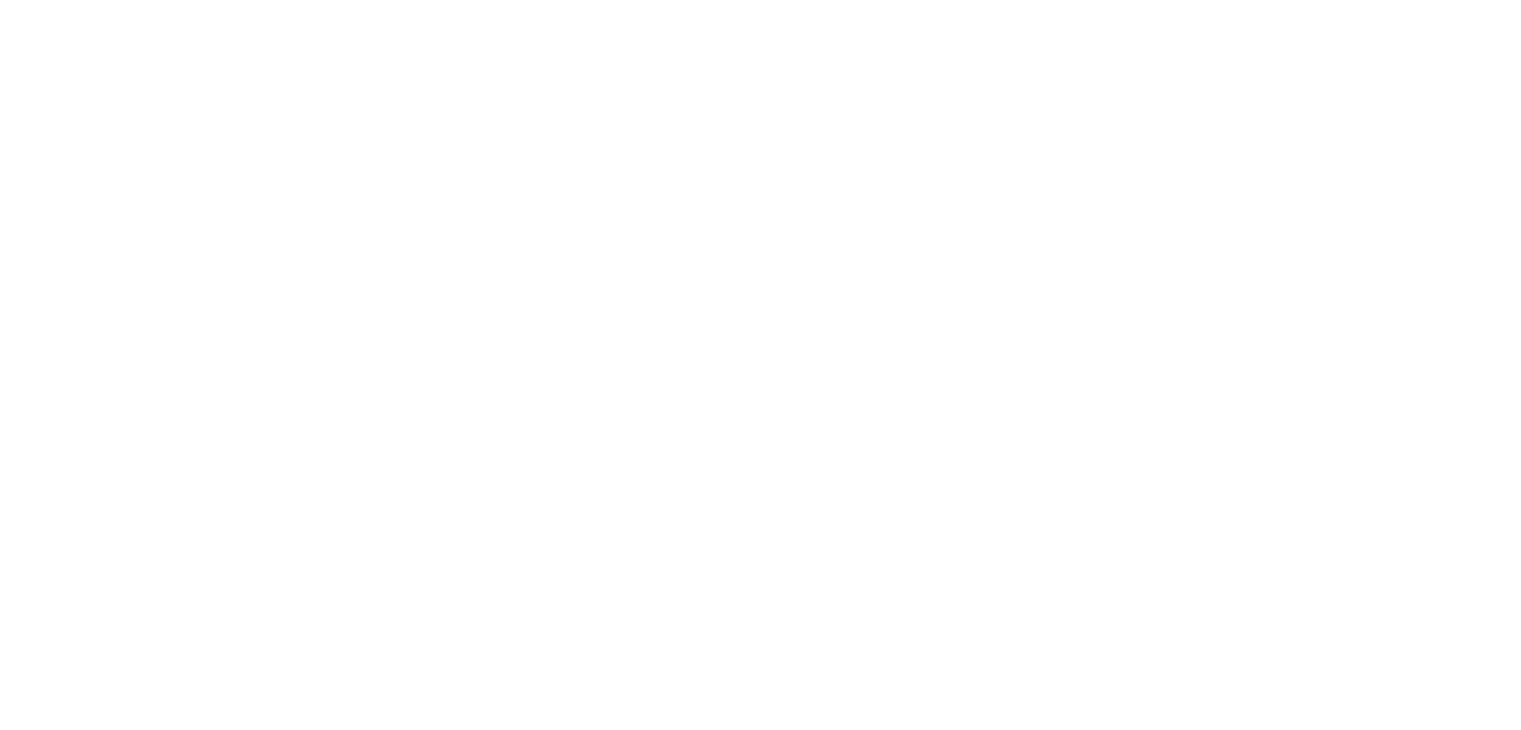 scroll, scrollTop: 0, scrollLeft: 0, axis: both 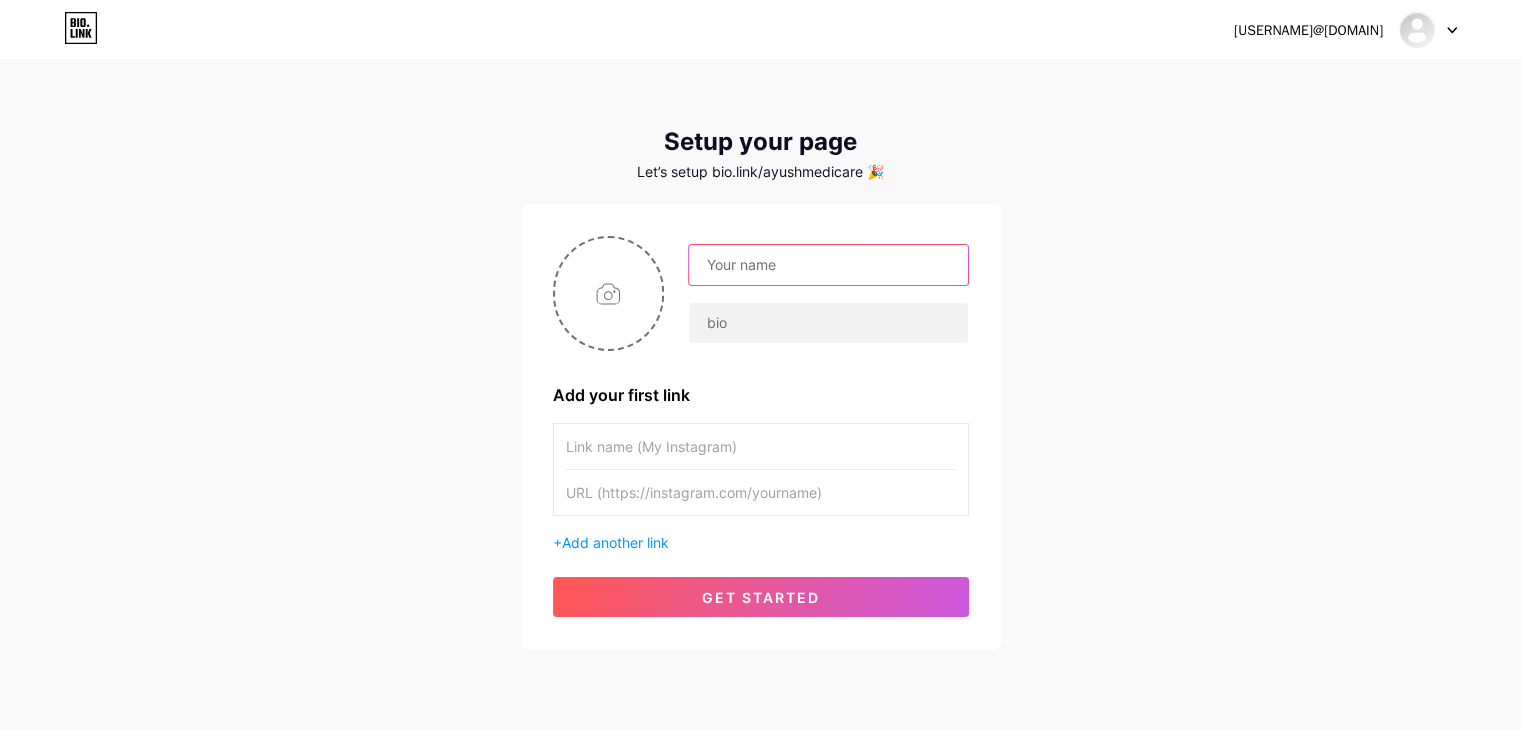 click at bounding box center [828, 265] 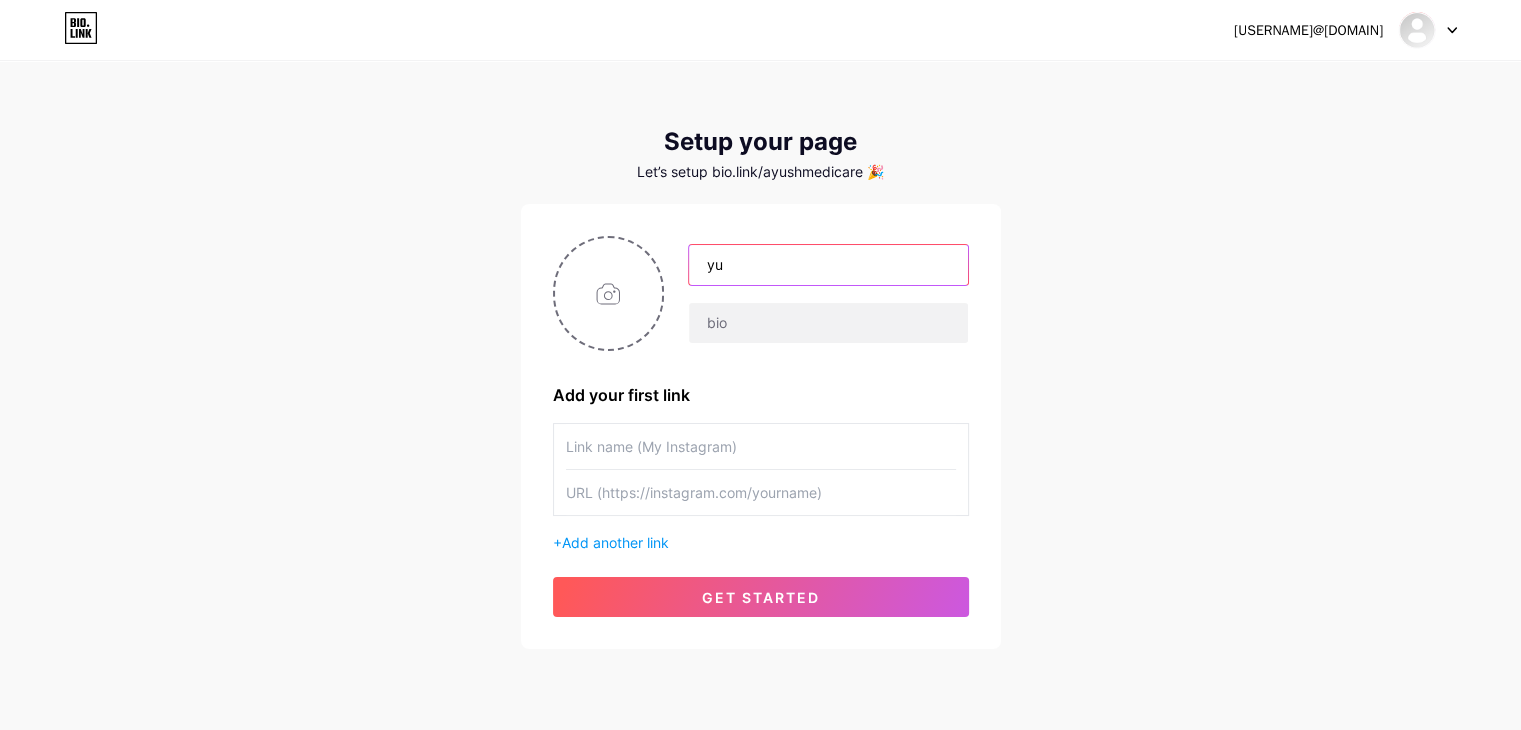 type on "y" 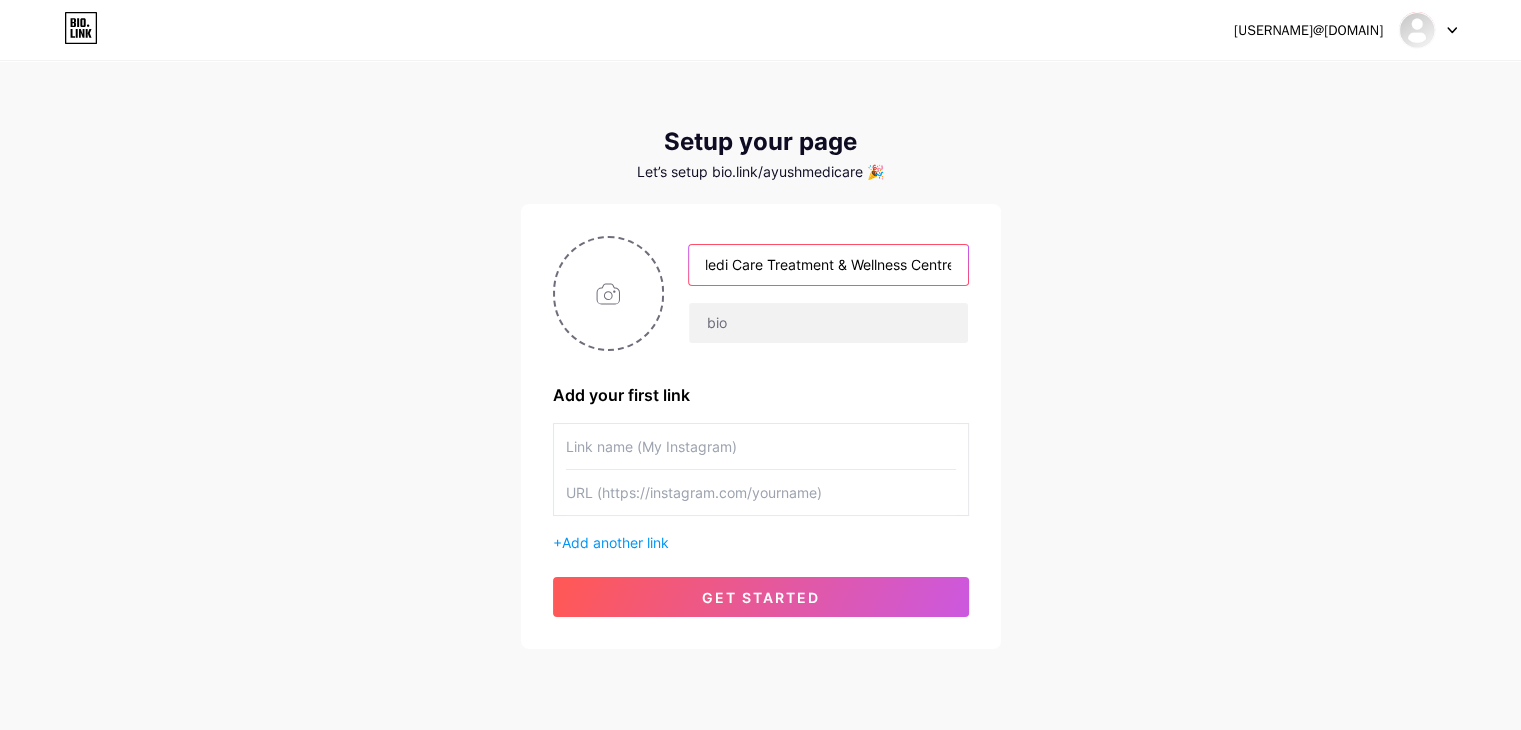scroll, scrollTop: 0, scrollLeft: 62, axis: horizontal 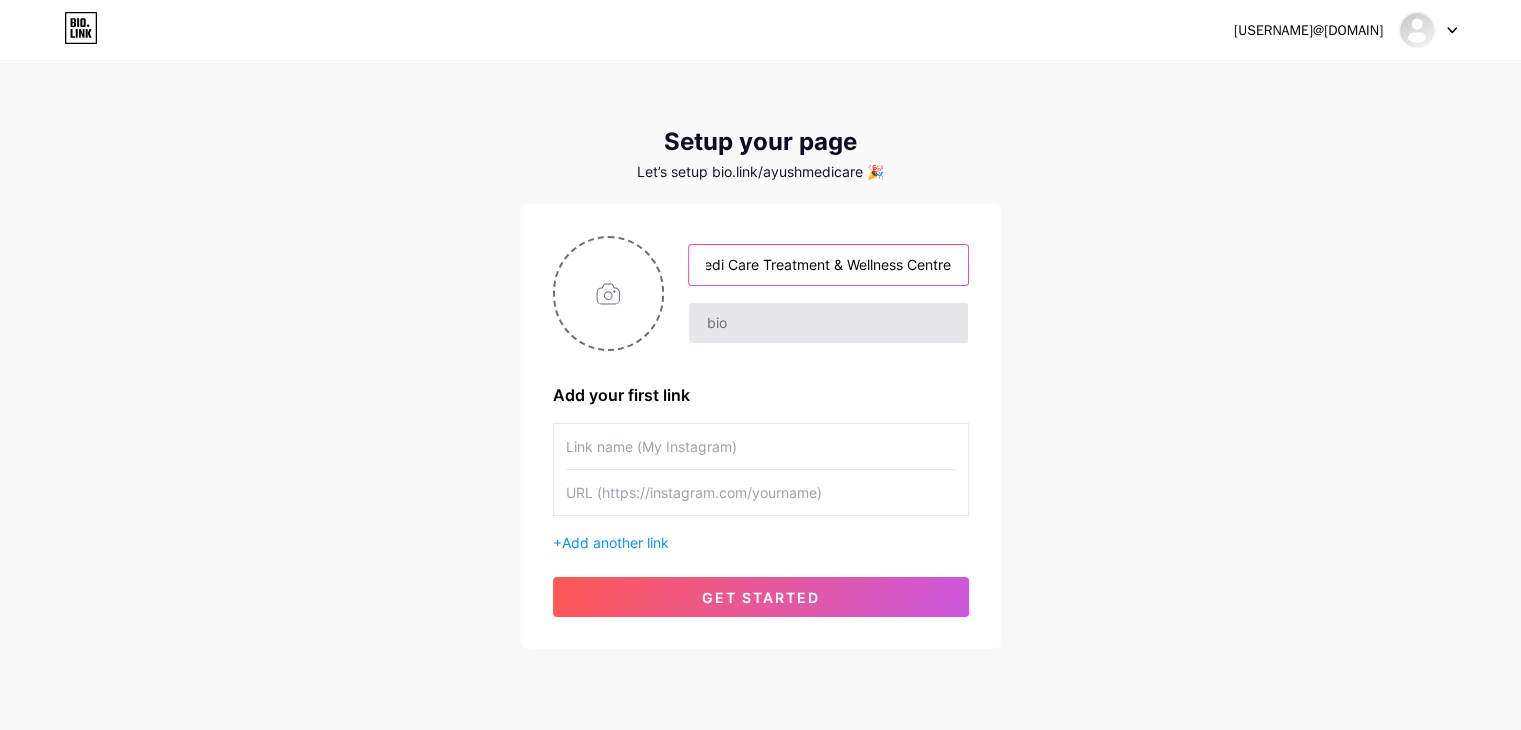 type on "Ayush Medi Care Treatment & Wellness Centre" 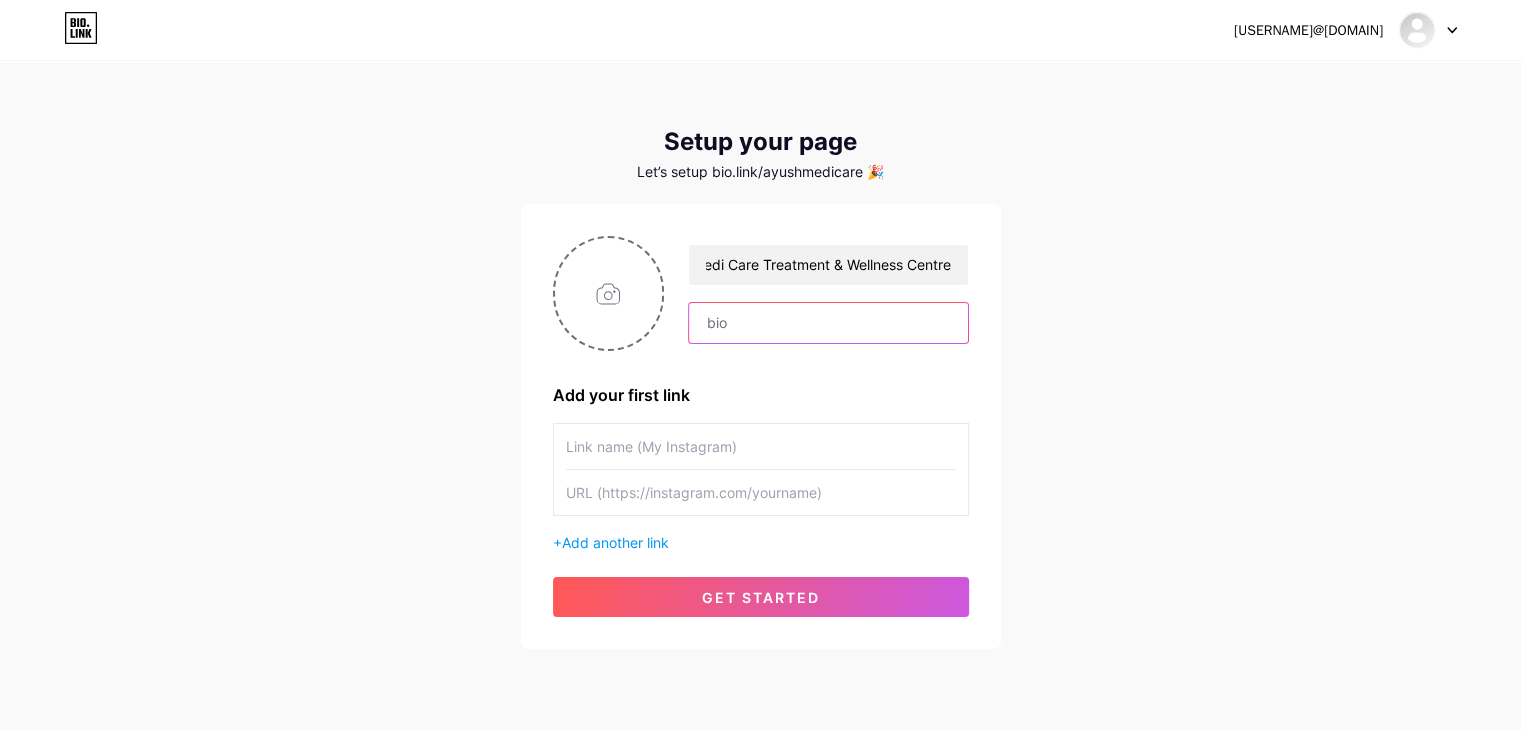 scroll, scrollTop: 0, scrollLeft: 0, axis: both 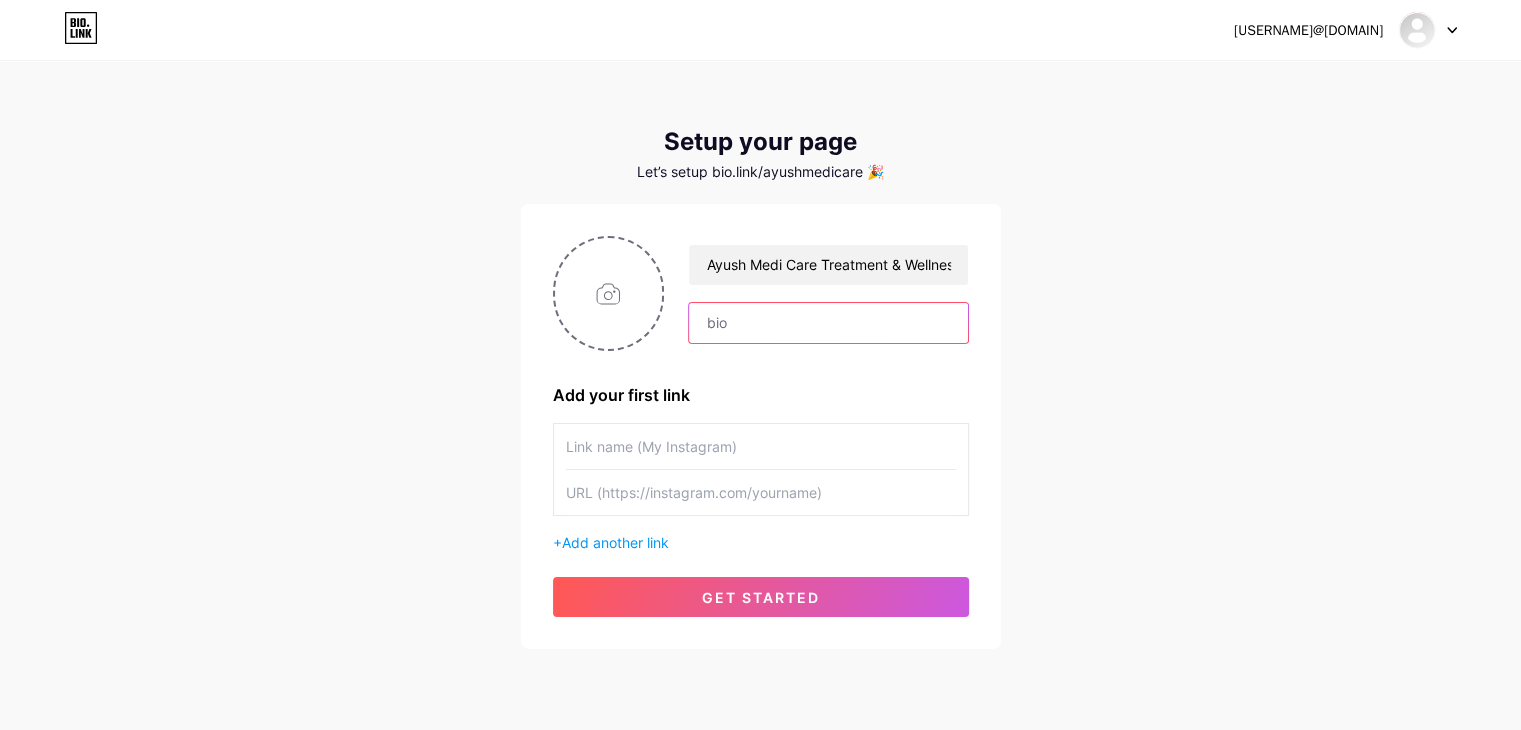 click at bounding box center [828, 323] 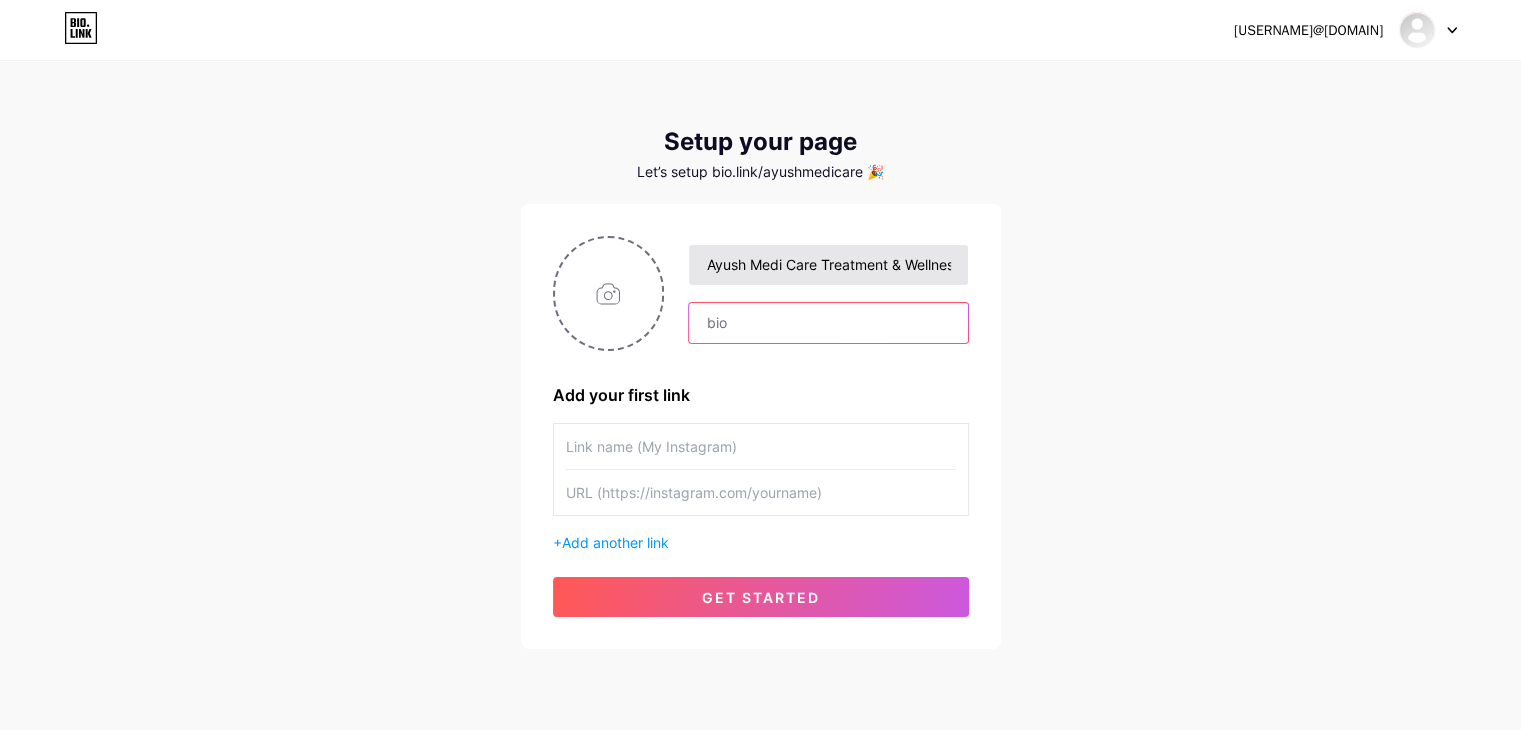 paste on "Healing with Ayurveda 🌿 Well-experienced, graduated doctor consults with care. Authentic wellness & treatments for body and mind." 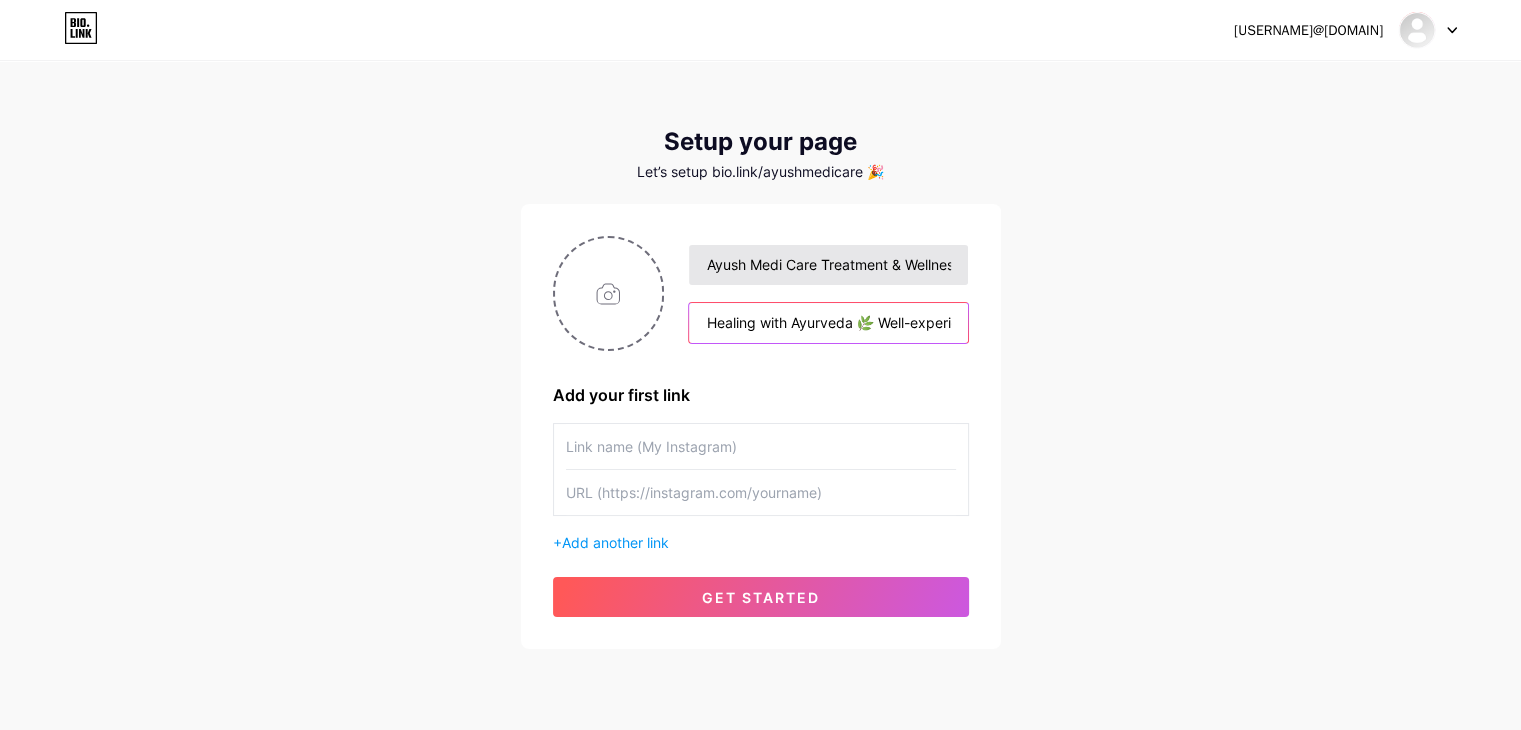 scroll, scrollTop: 0, scrollLeft: 643, axis: horizontal 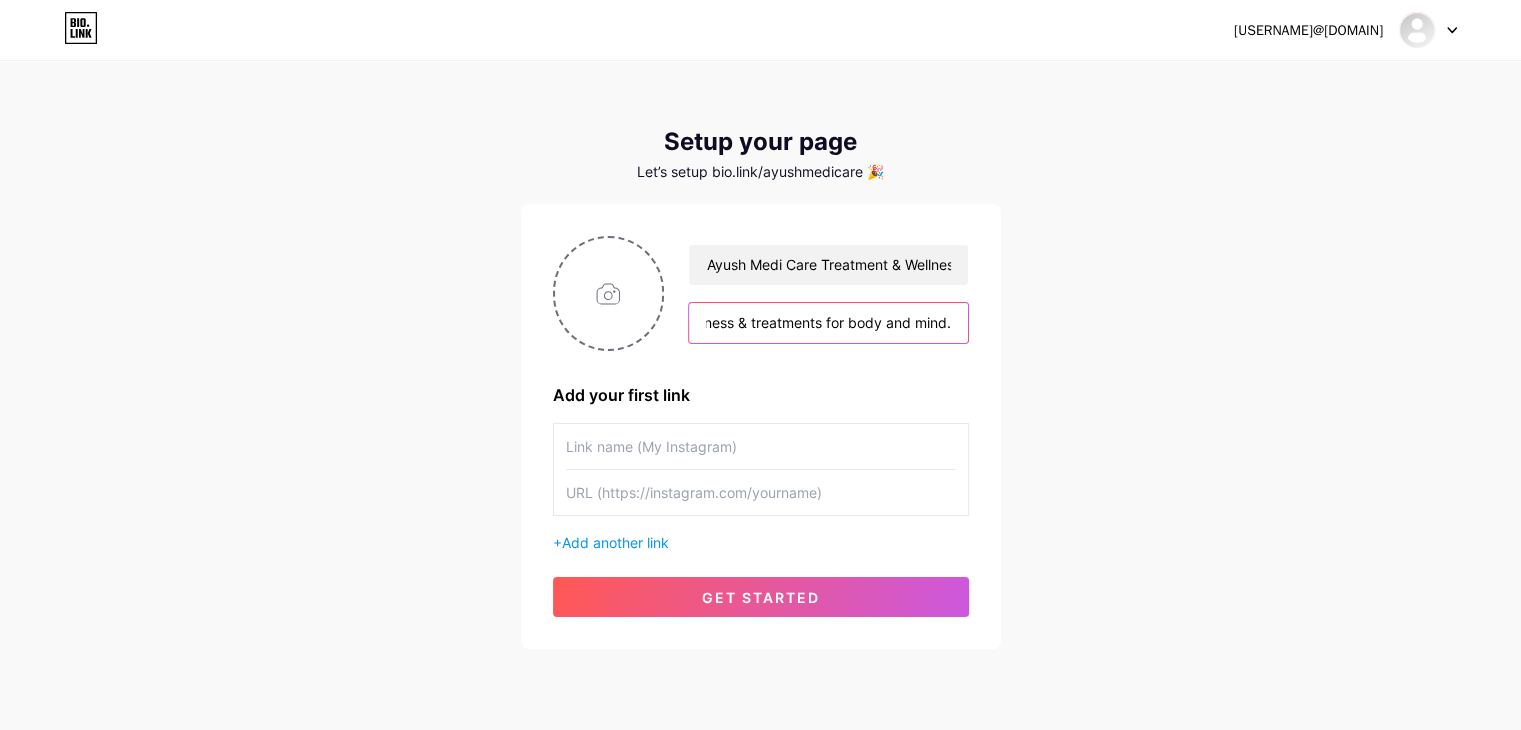 type on "Healing with Ayurveda 🌿 Well-experienced, graduated doctor consults with care. Authentic wellness & treatments for body and mind." 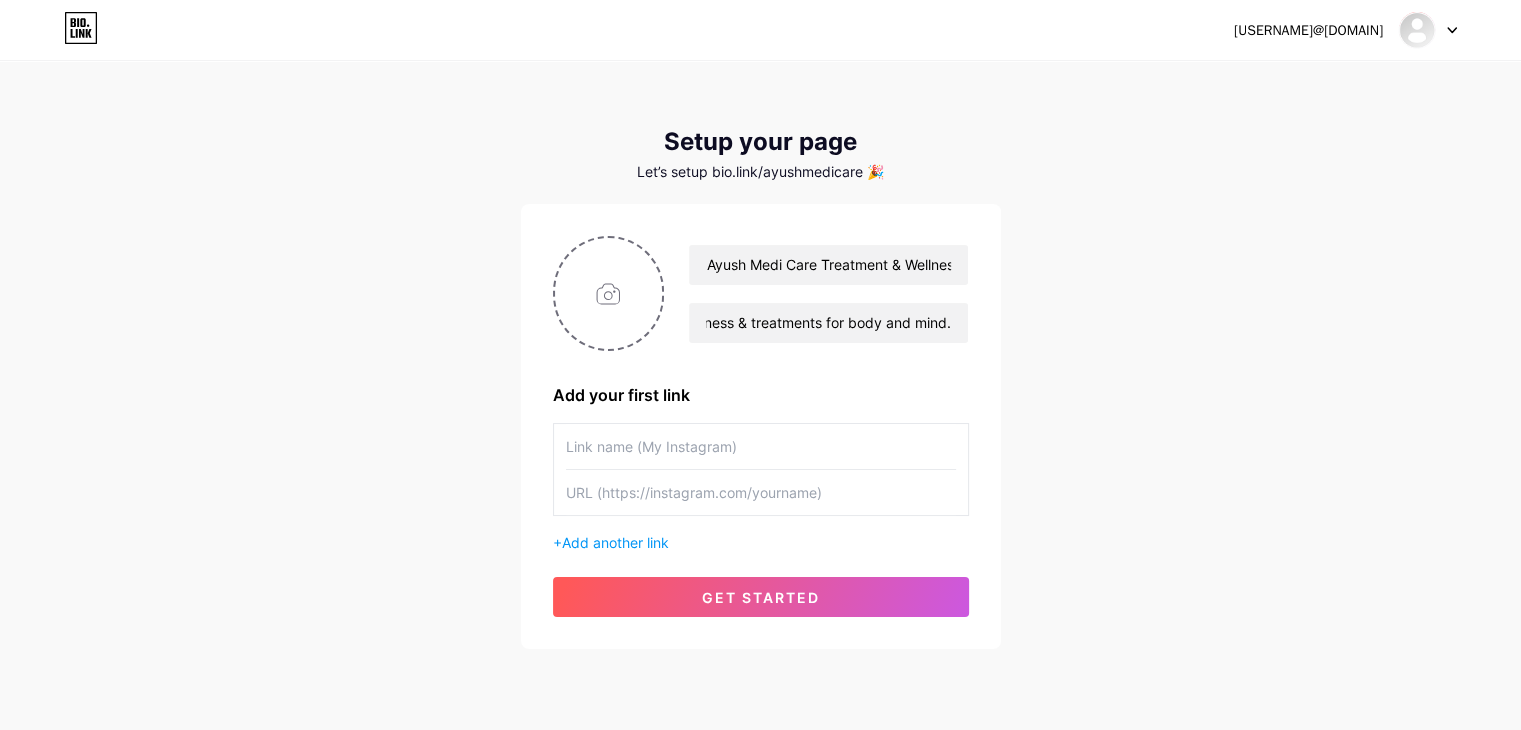 scroll, scrollTop: 0, scrollLeft: 0, axis: both 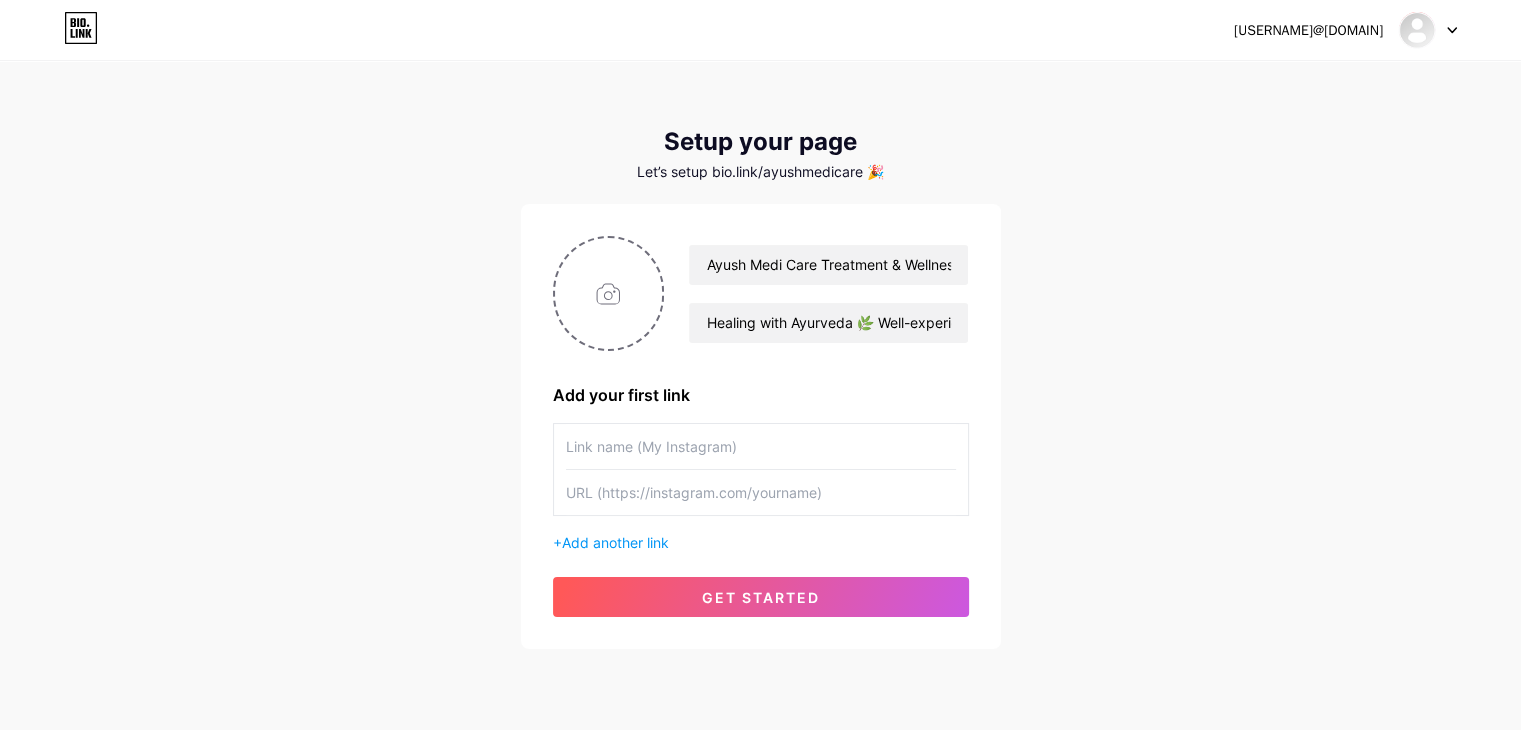 click at bounding box center [761, 446] 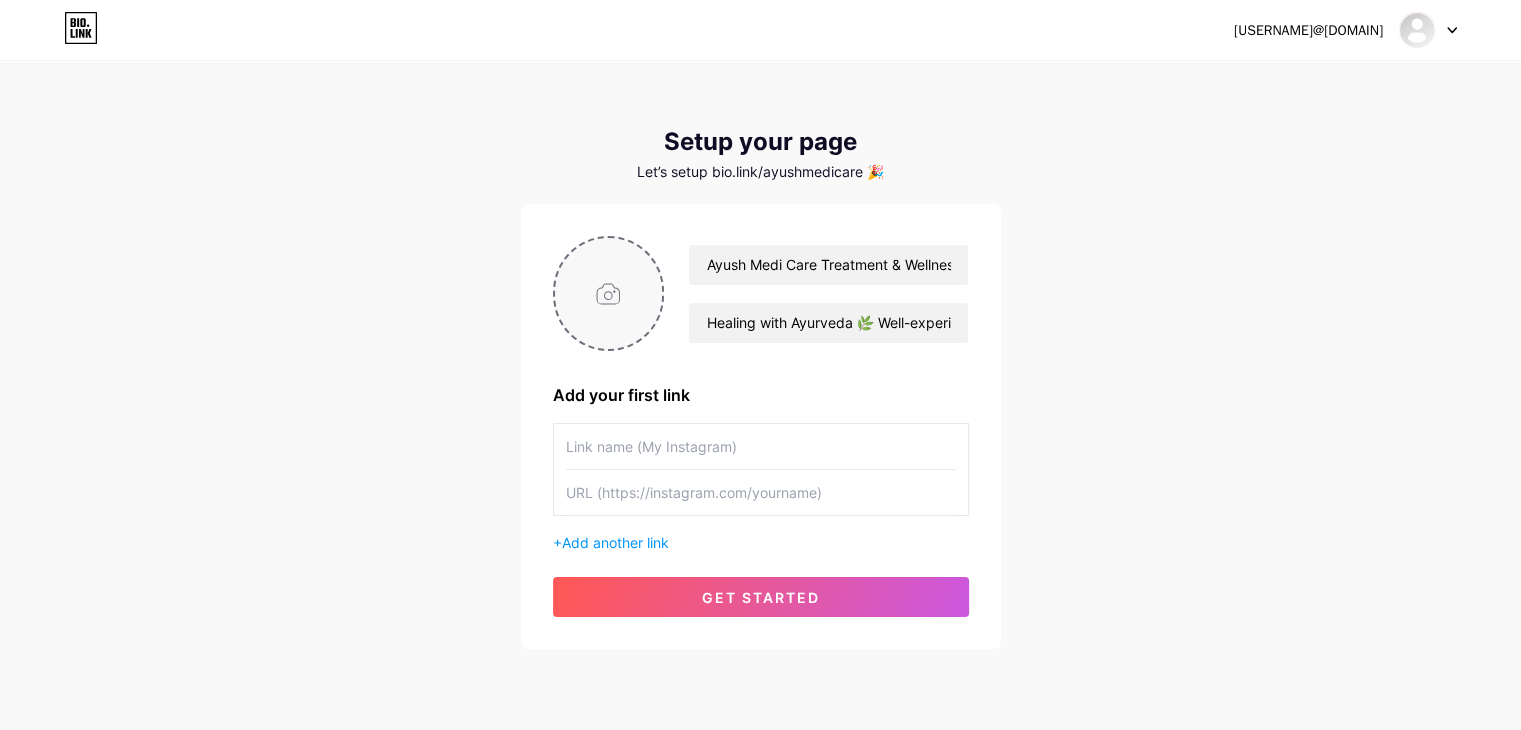 click at bounding box center [609, 293] 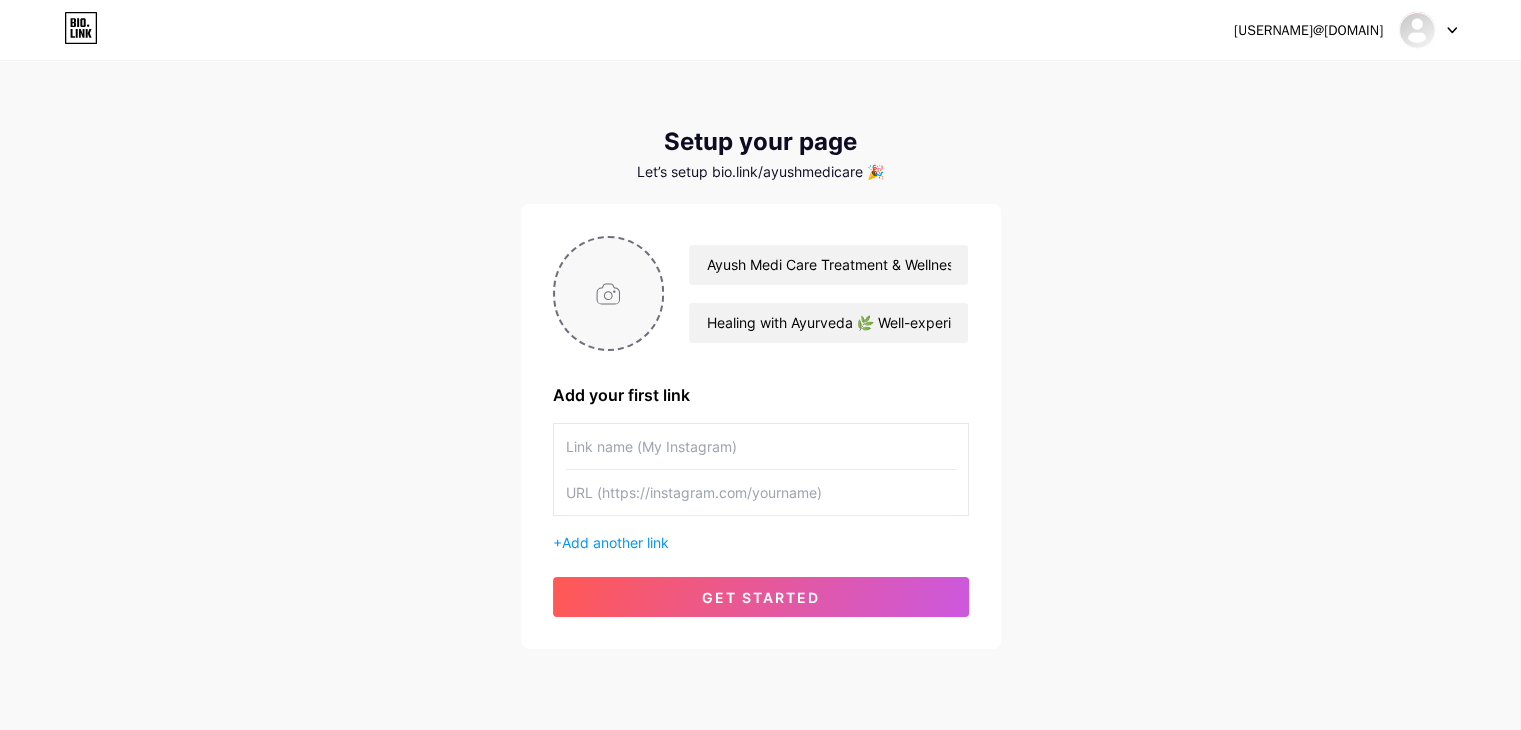 type on "C:\fakepath\Ayush Logo.jpg" 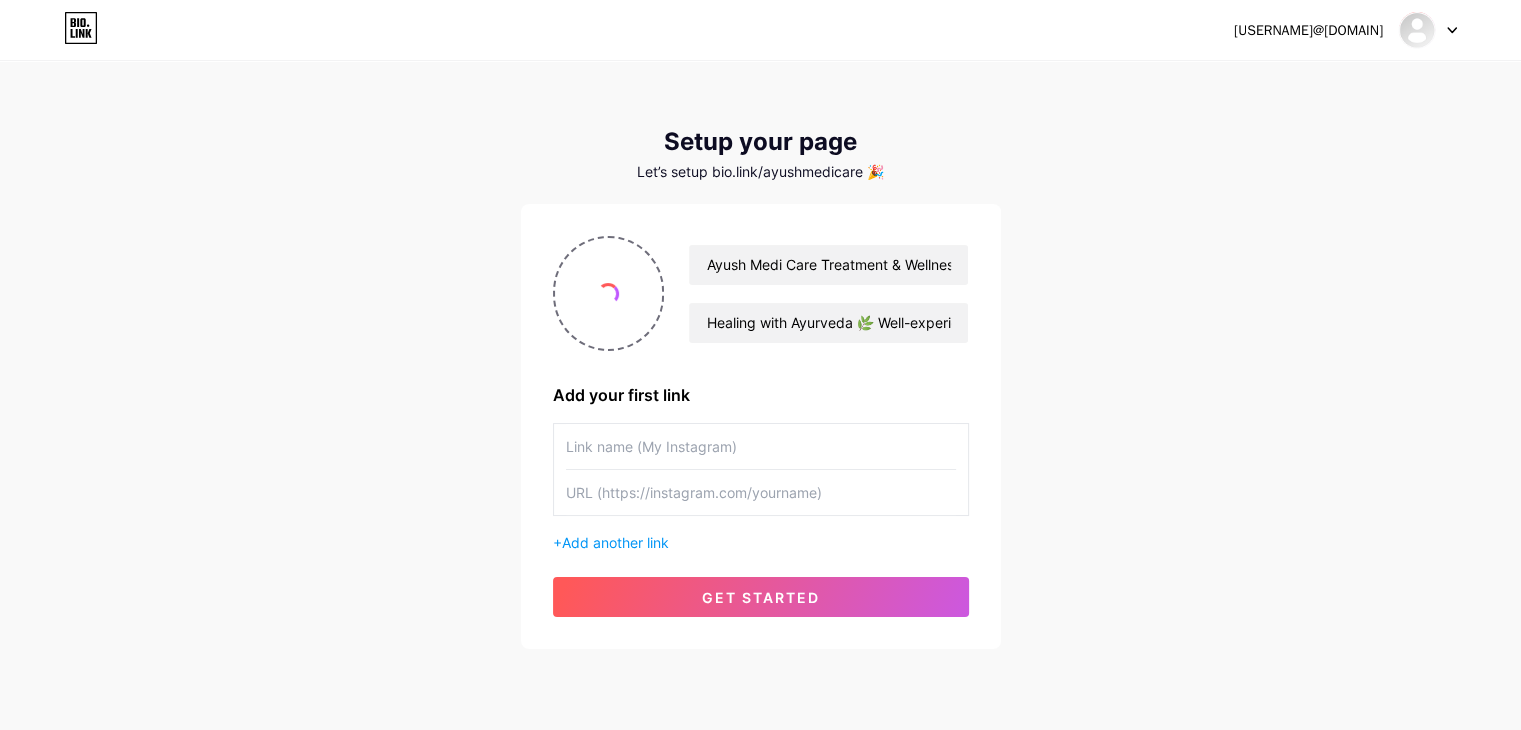 click at bounding box center (761, 446) 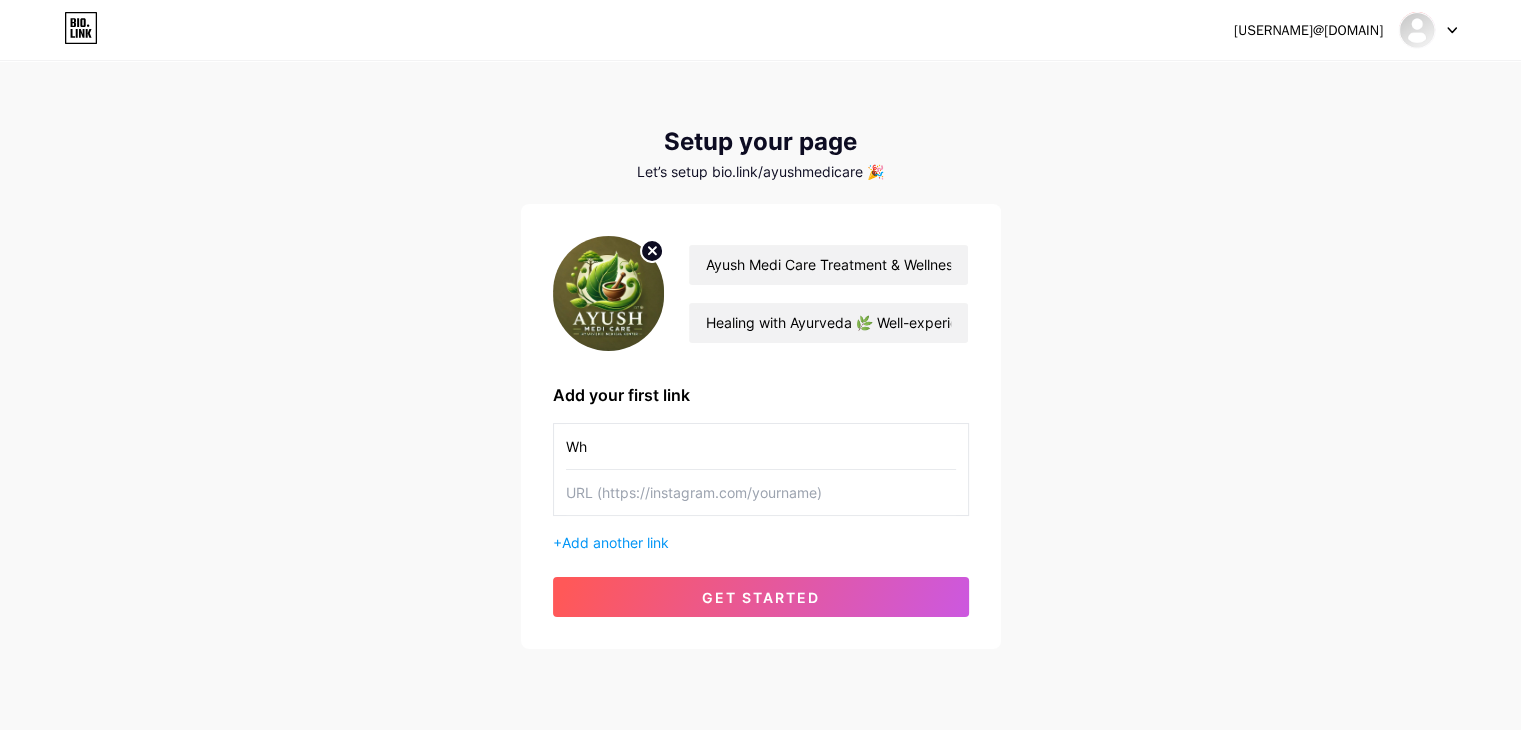 type on "W" 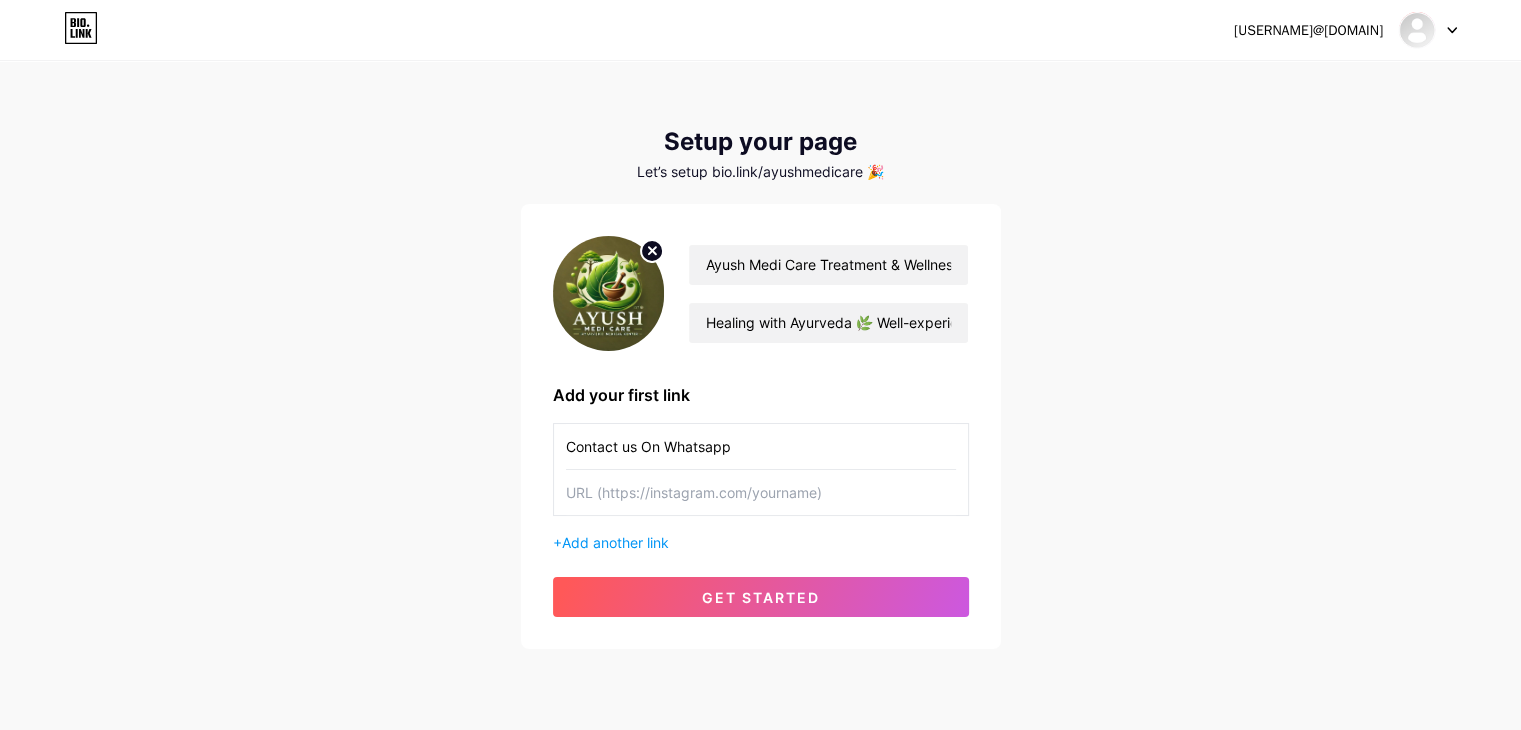 type on "Contact us On Whatsapp" 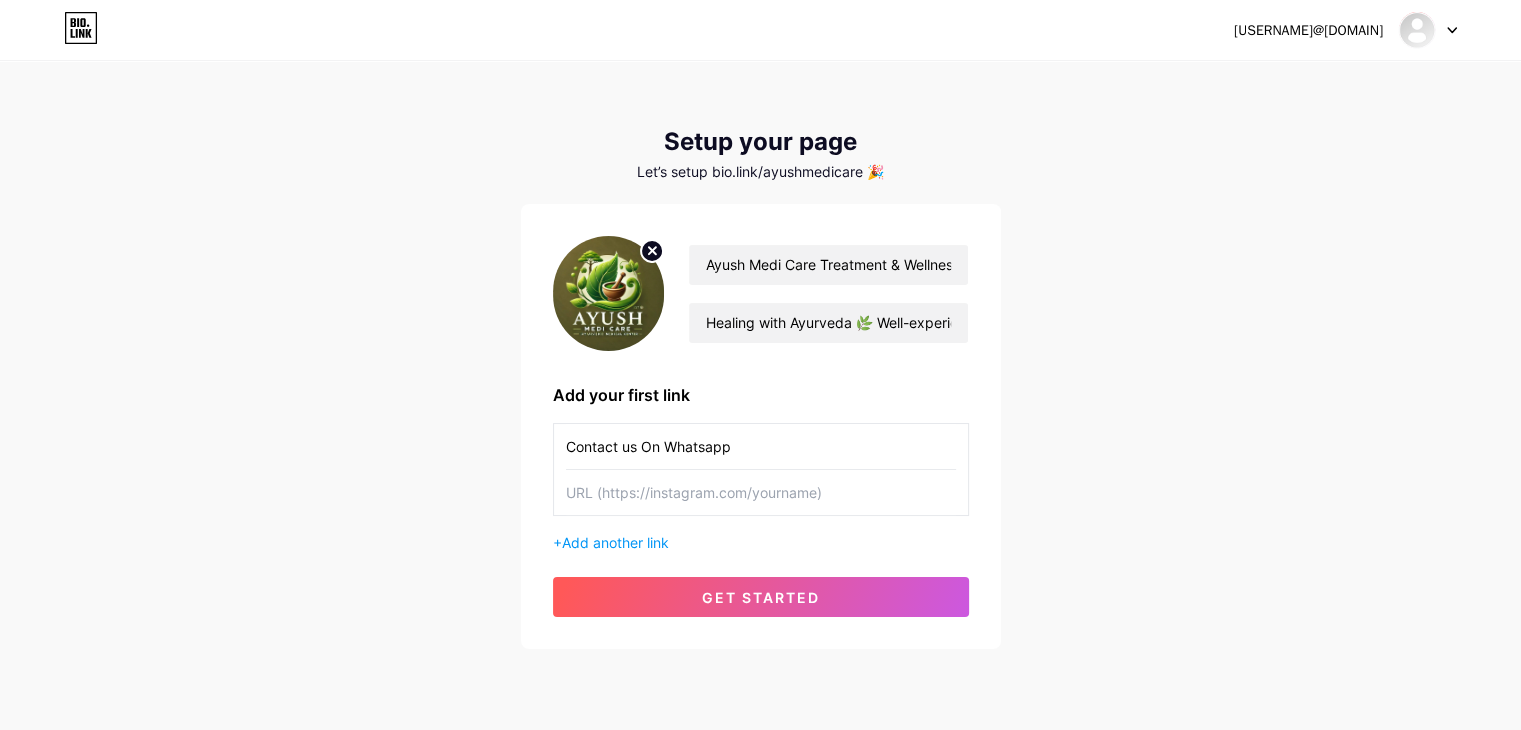 paste on "https://wa.me/[PHONE]?text=Hello%20Ayush%20Medi%20Care%20Wellness%20Centre%20%F0%9F%8C%BF" 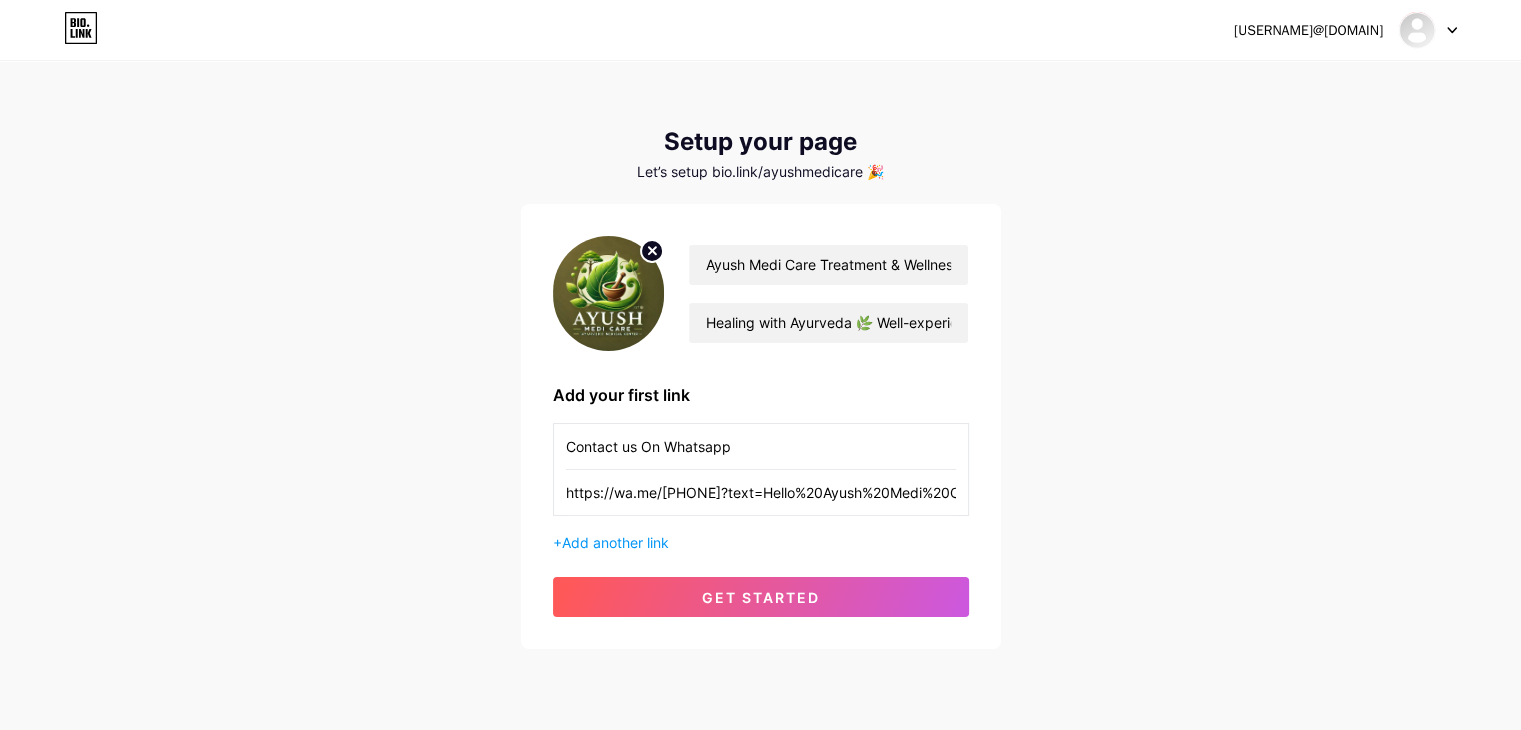 scroll, scrollTop: 0, scrollLeft: 369, axis: horizontal 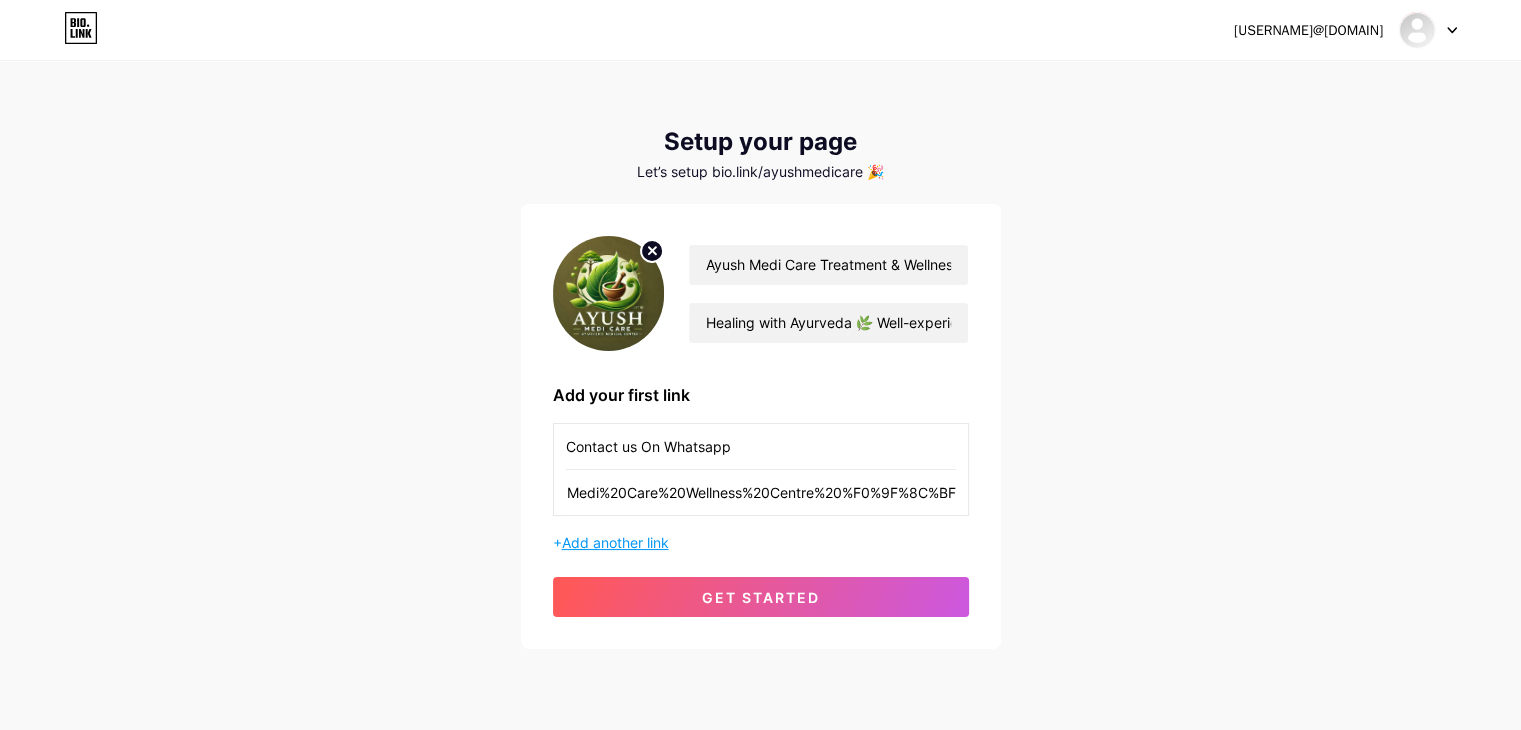 type on "https://wa.me/[PHONE]?text=Hello%20Ayush%20Medi%20Care%20Wellness%20Centre%20%F0%9F%8C%BF" 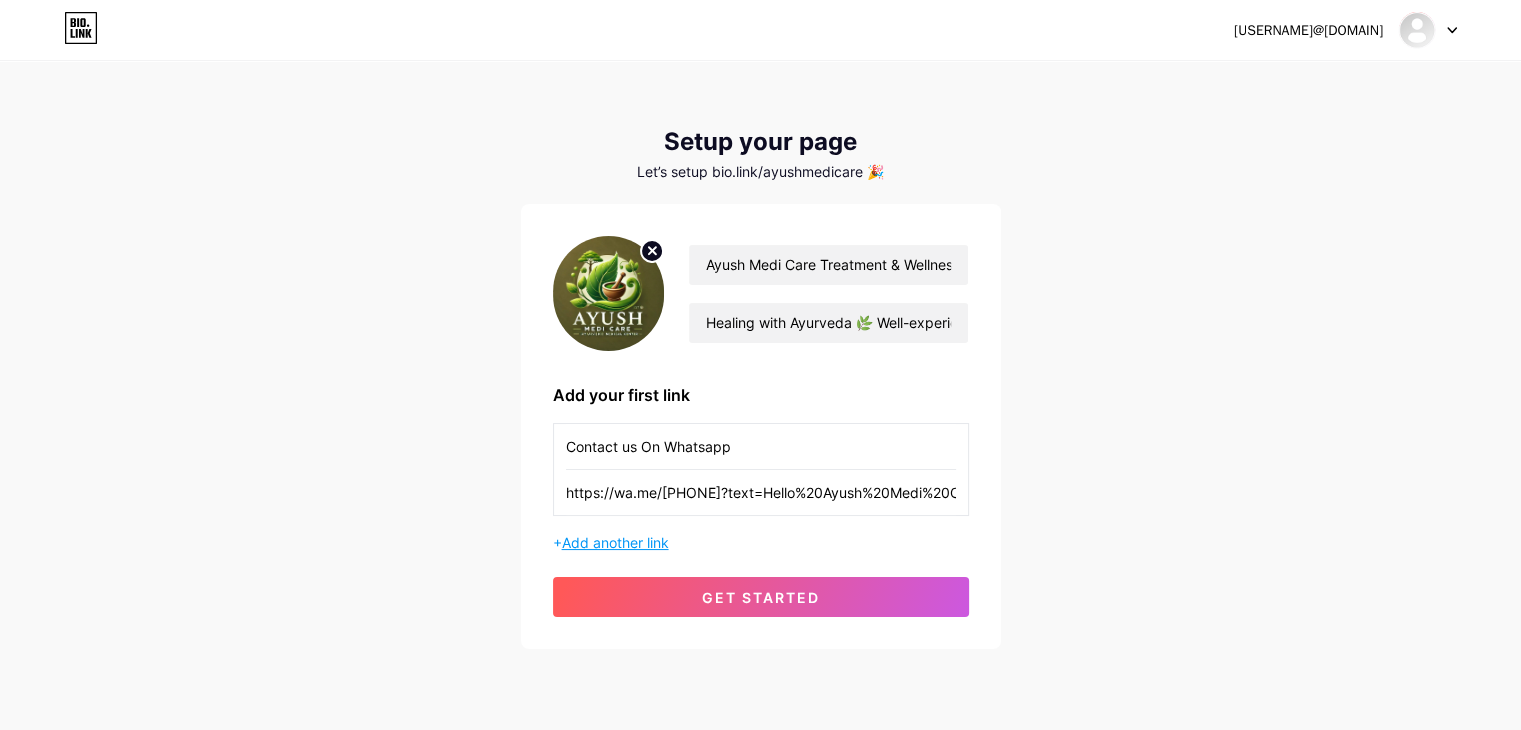 click on "Add another link" at bounding box center [615, 542] 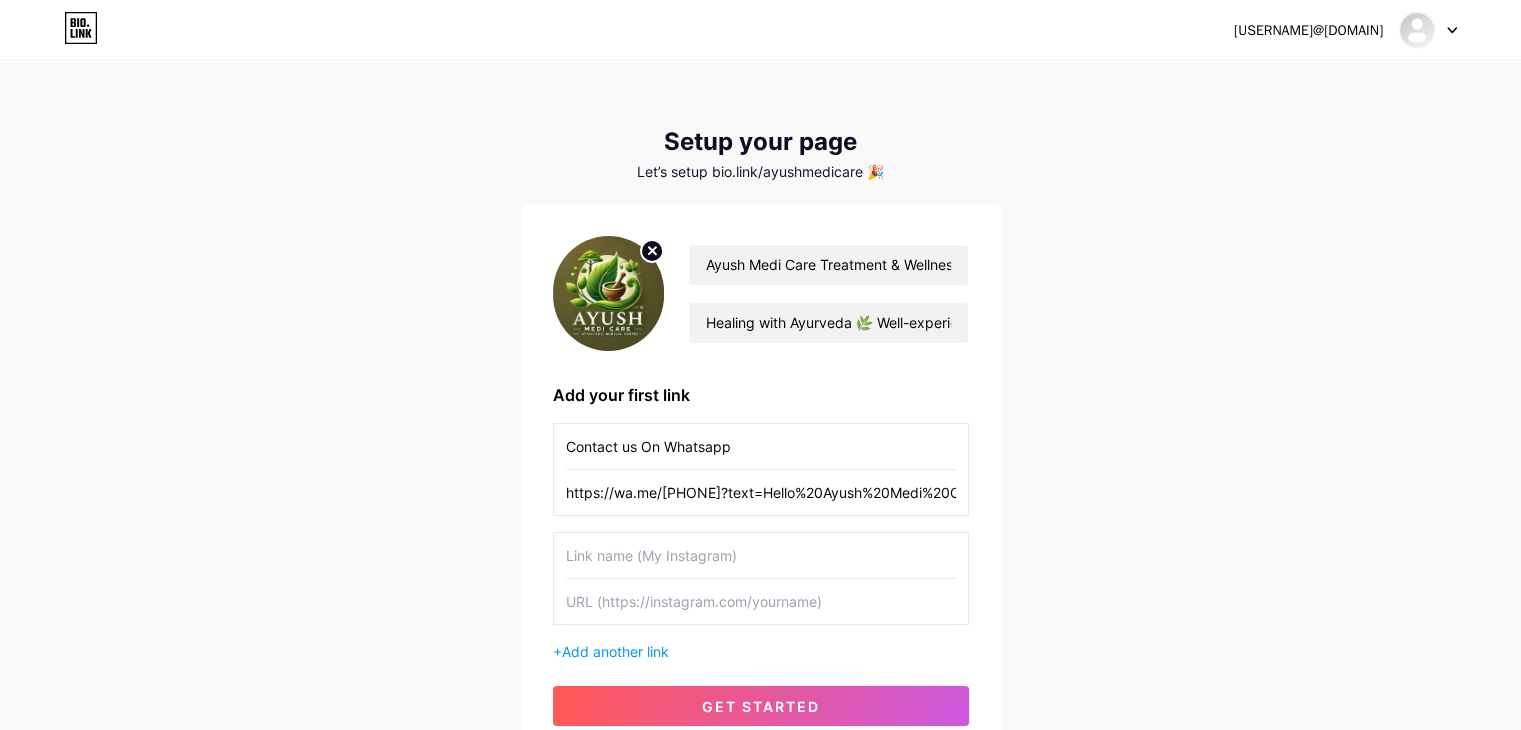 click at bounding box center [761, 555] 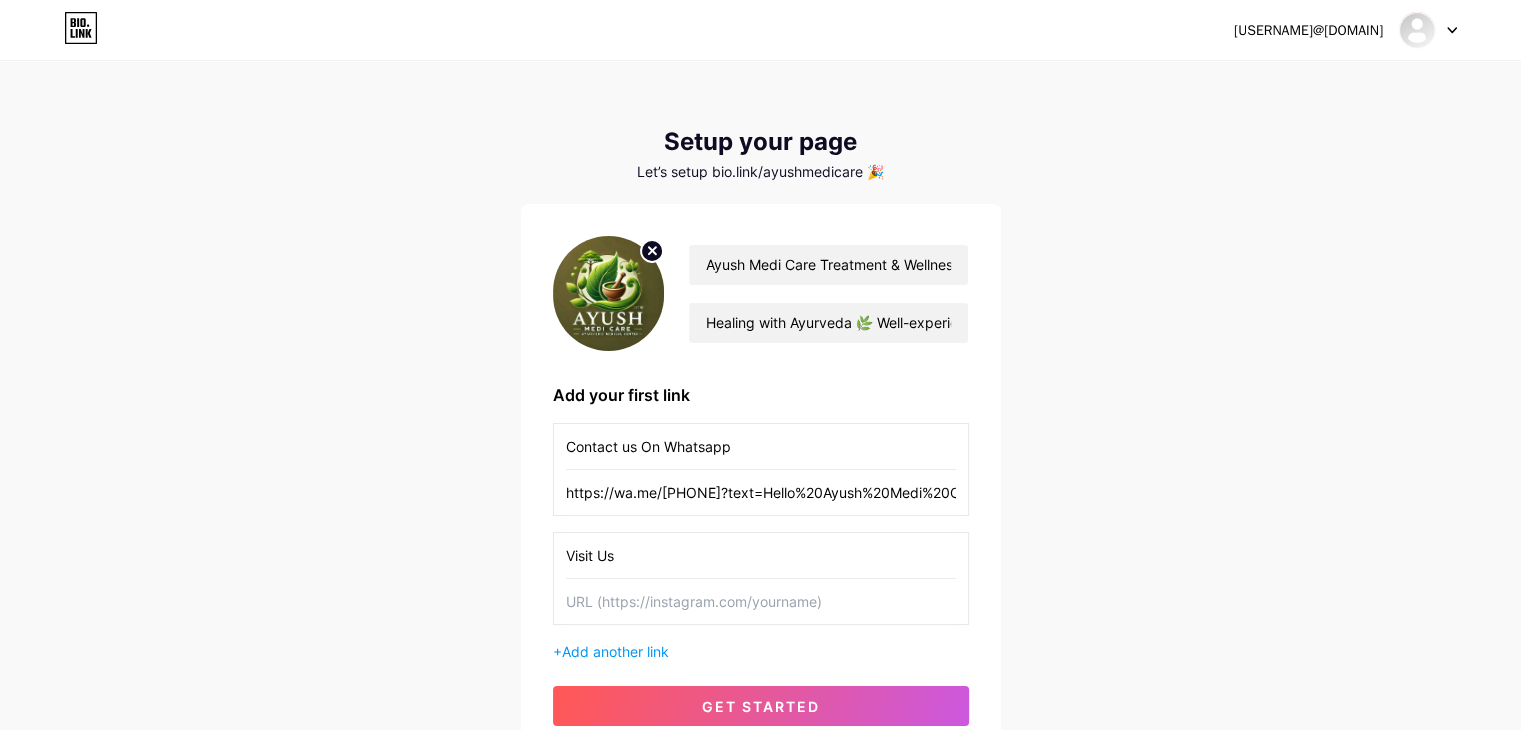type on "Visit Us" 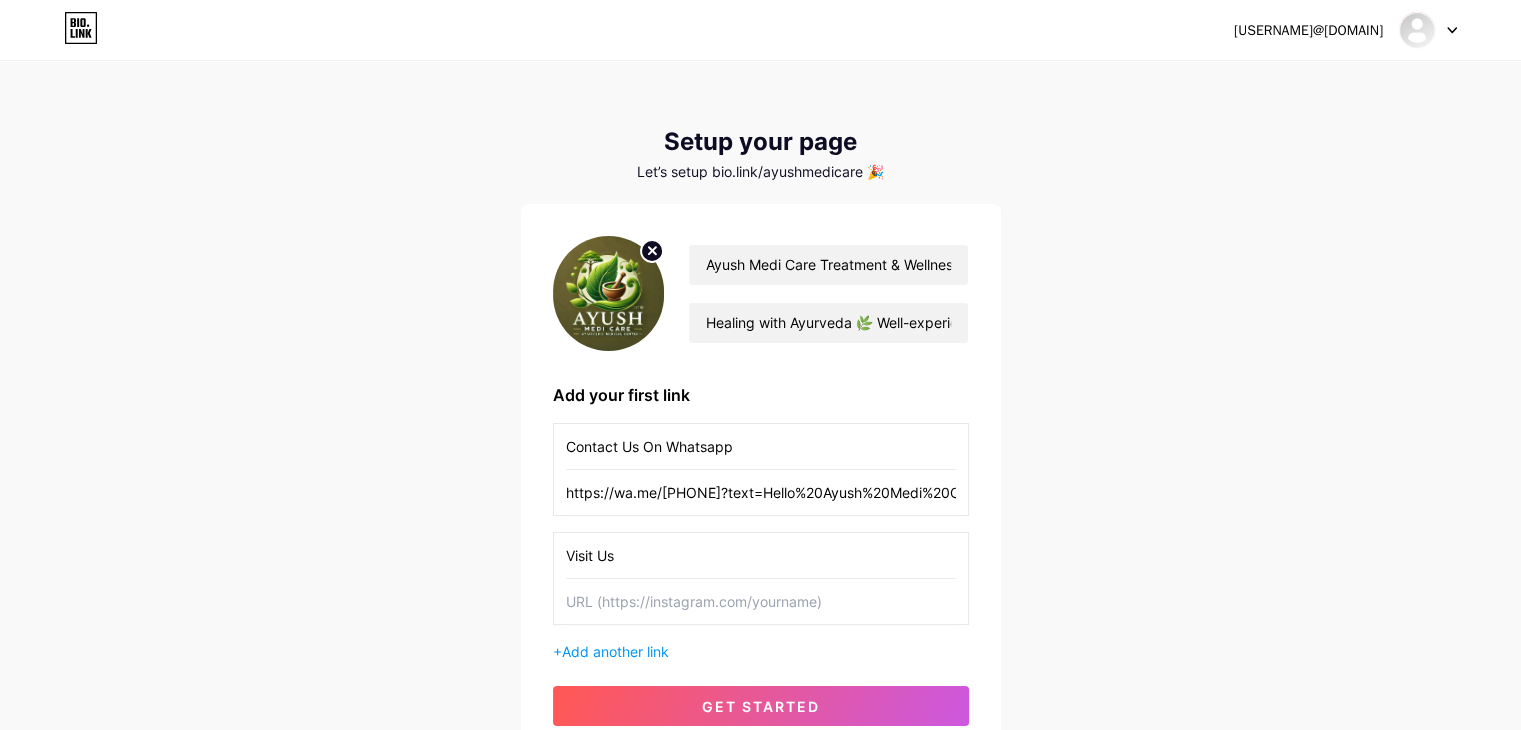 type on "Contact Us On Whatsapp" 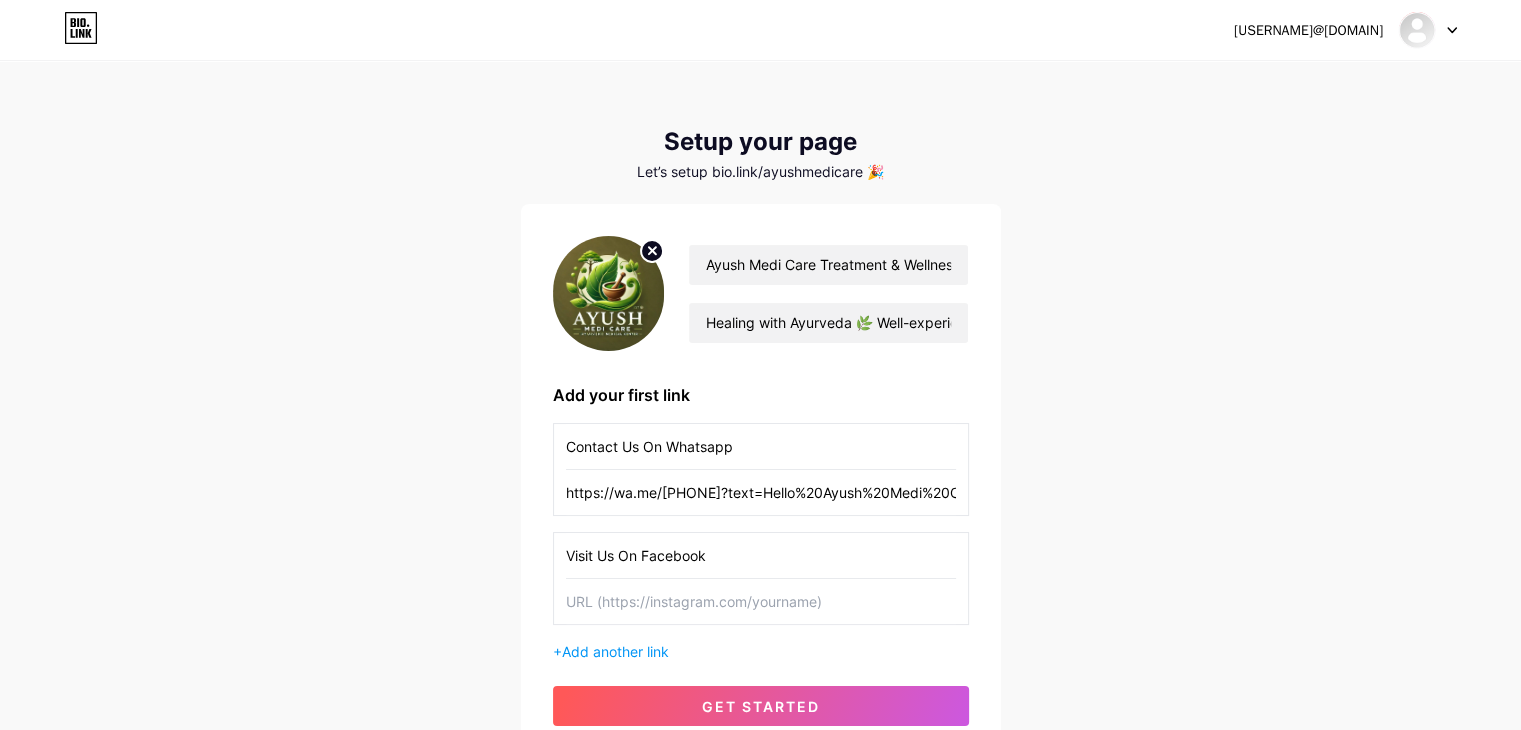 type on "Visit Us On Facebook" 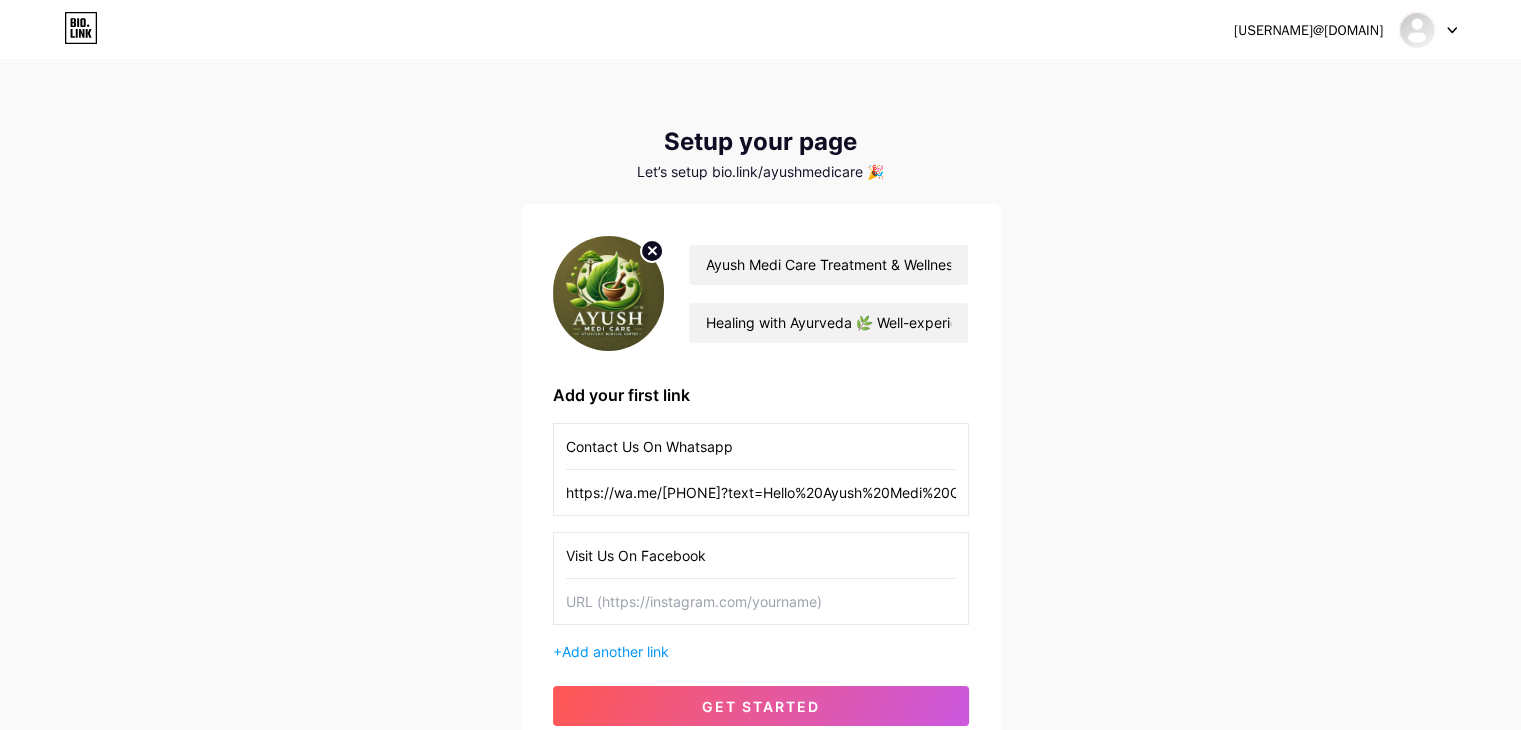 paste on "https://www.facebook.com/share/1B3u8iJwHm/?mibextid=wwXIfr" 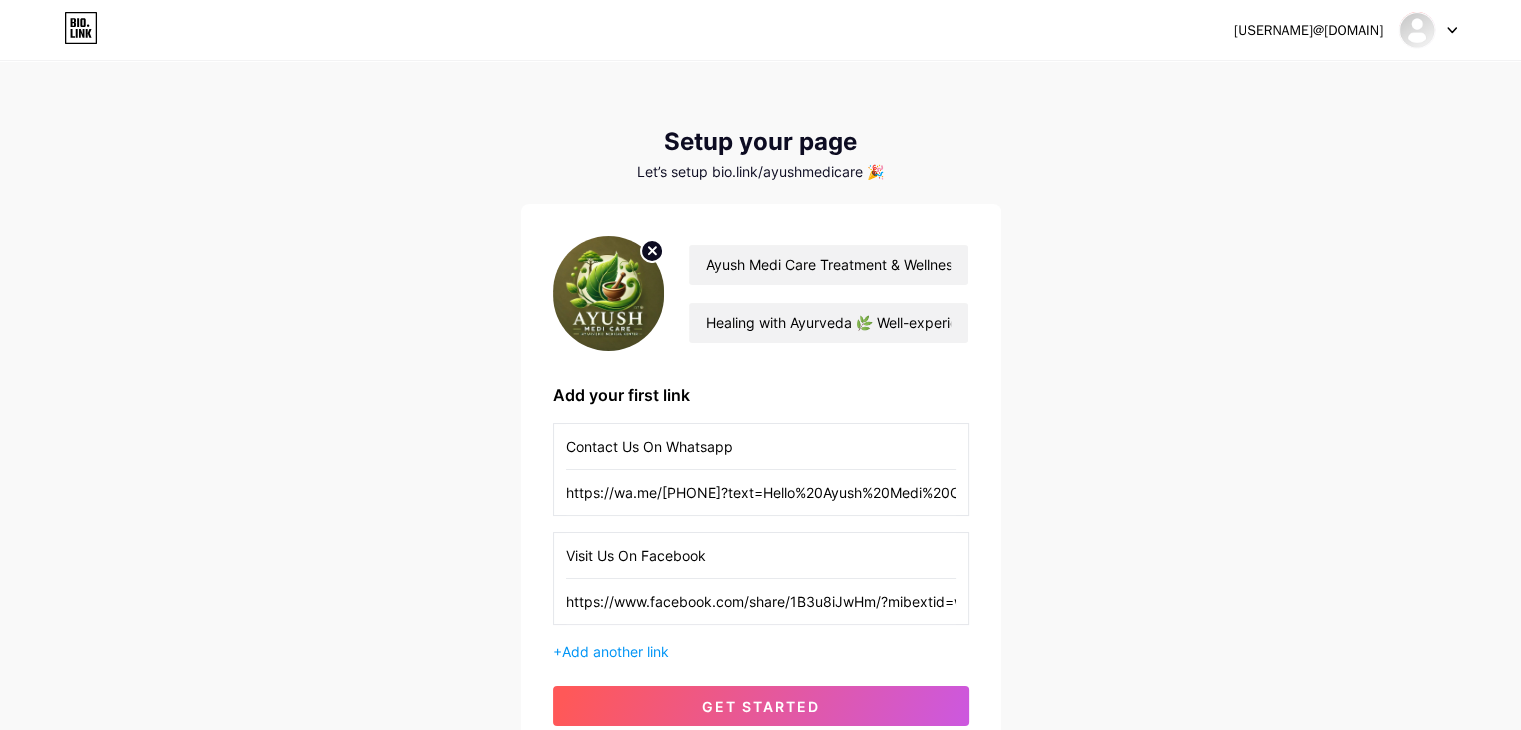 scroll, scrollTop: 0, scrollLeft: 44, axis: horizontal 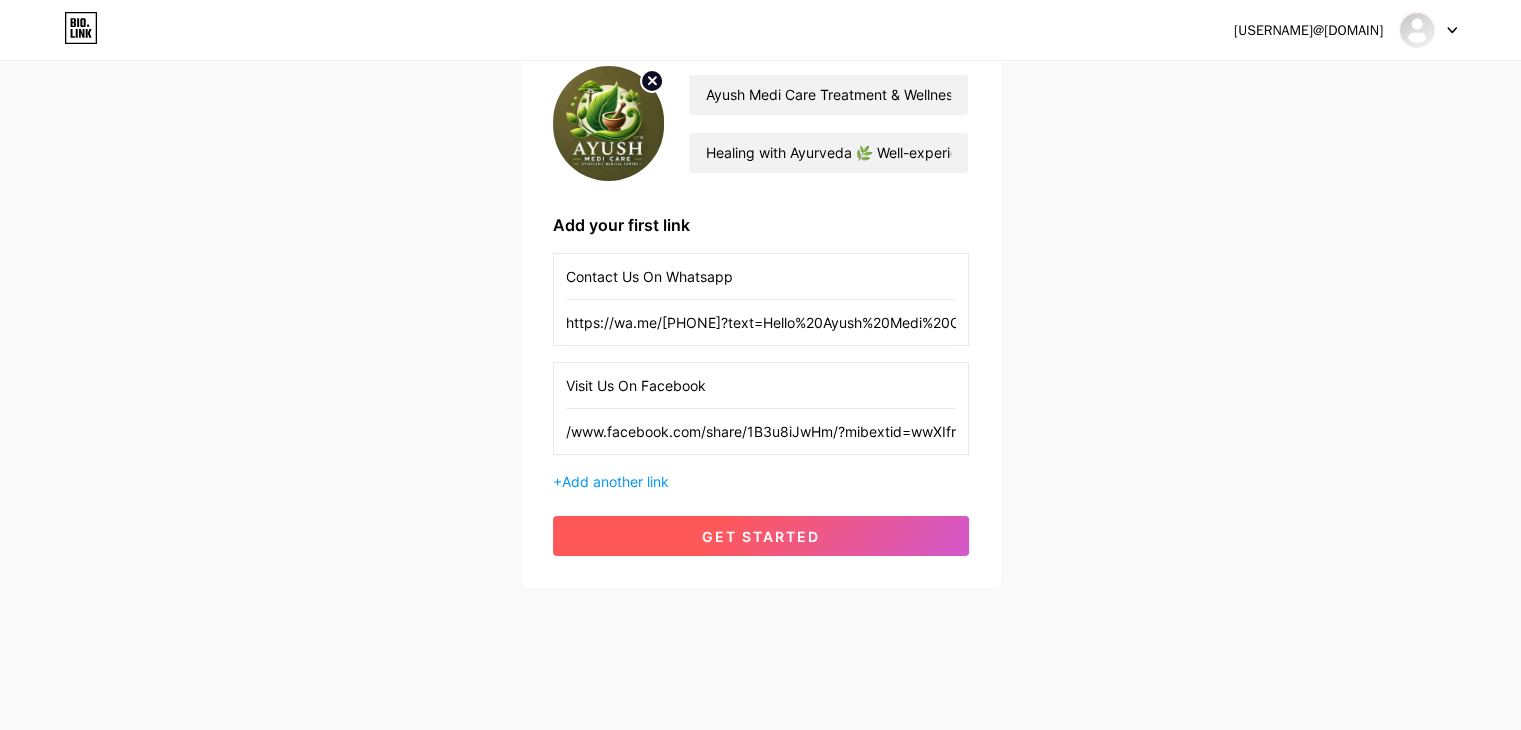 type on "https://www.facebook.com/share/1B3u8iJwHm/?mibextid=wwXIfr" 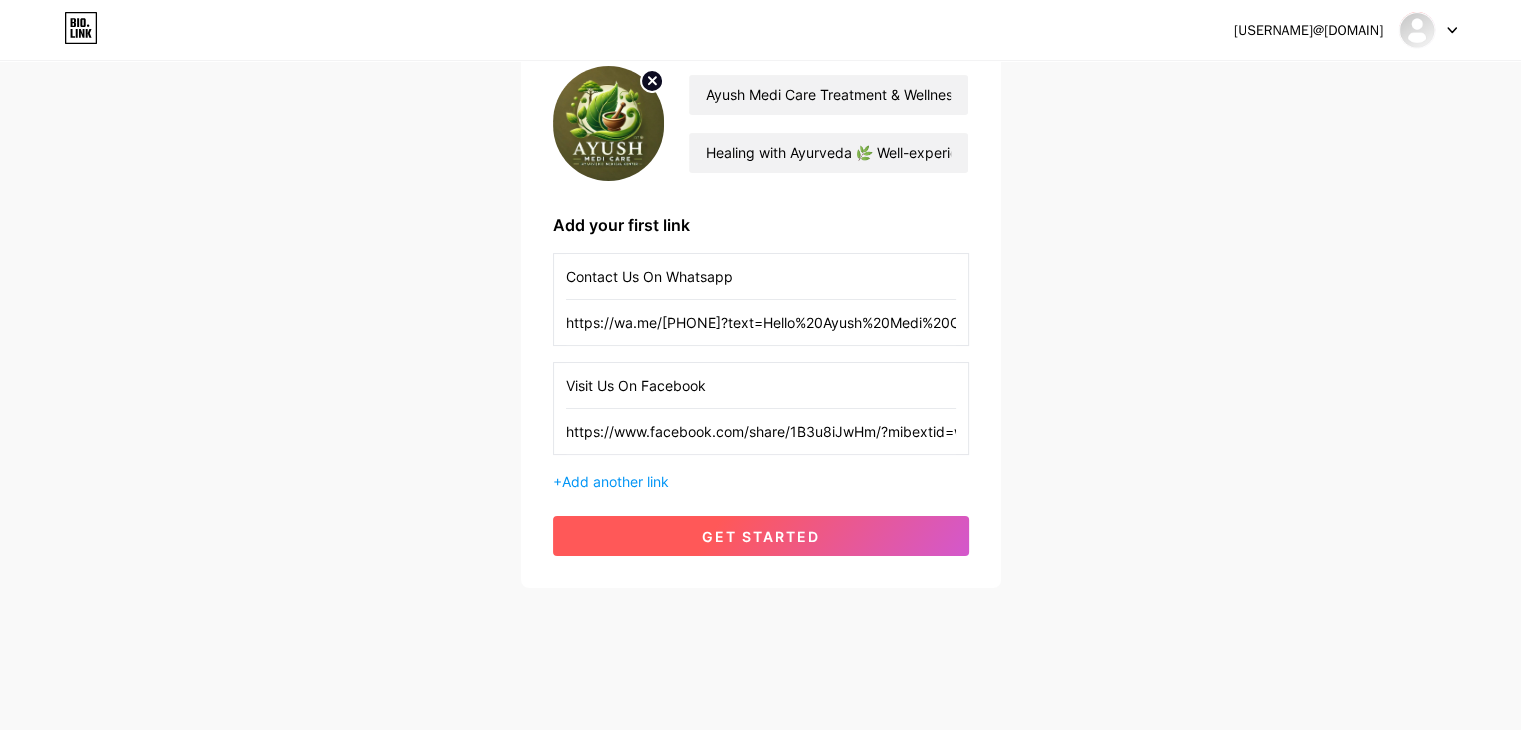 click on "get started" at bounding box center (761, 536) 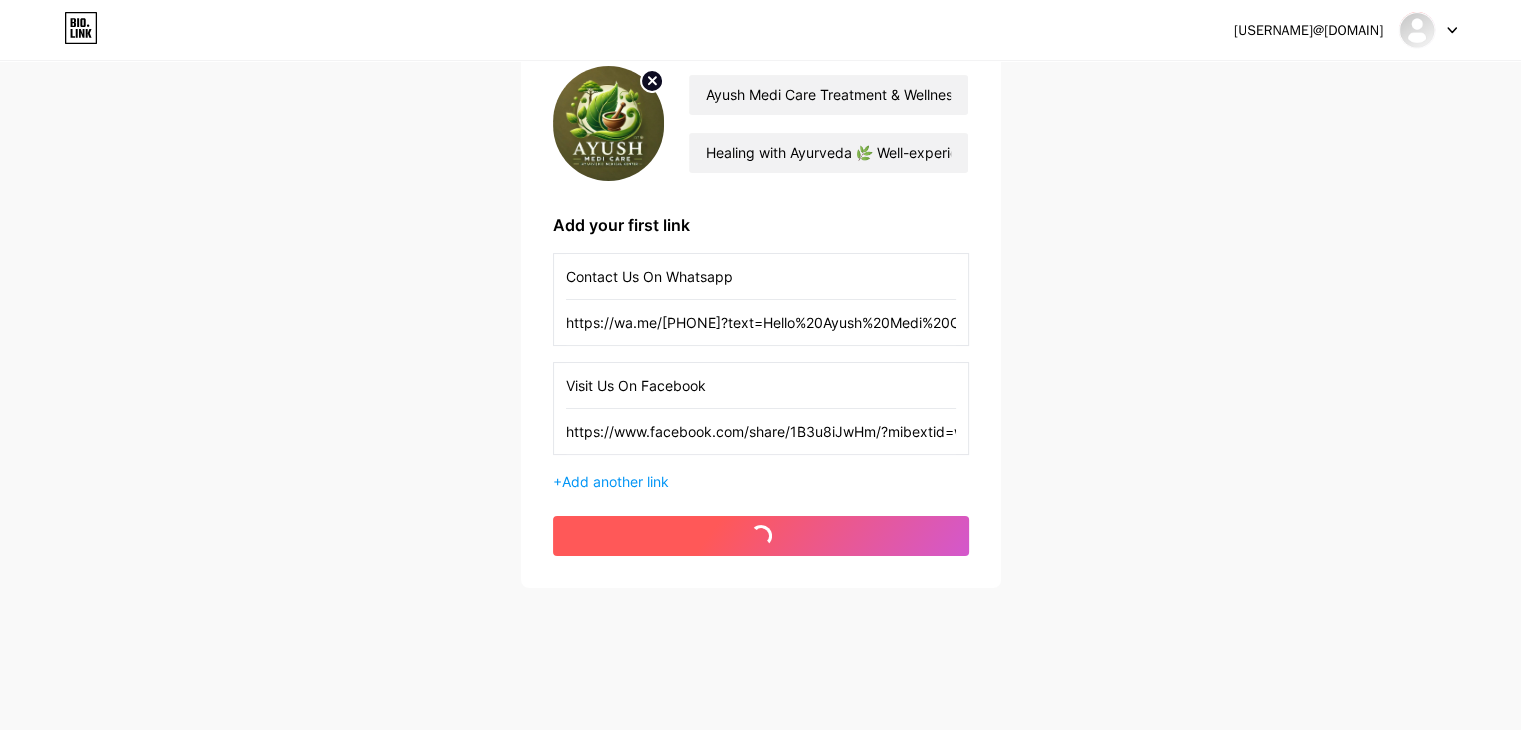 scroll, scrollTop: 0, scrollLeft: 0, axis: both 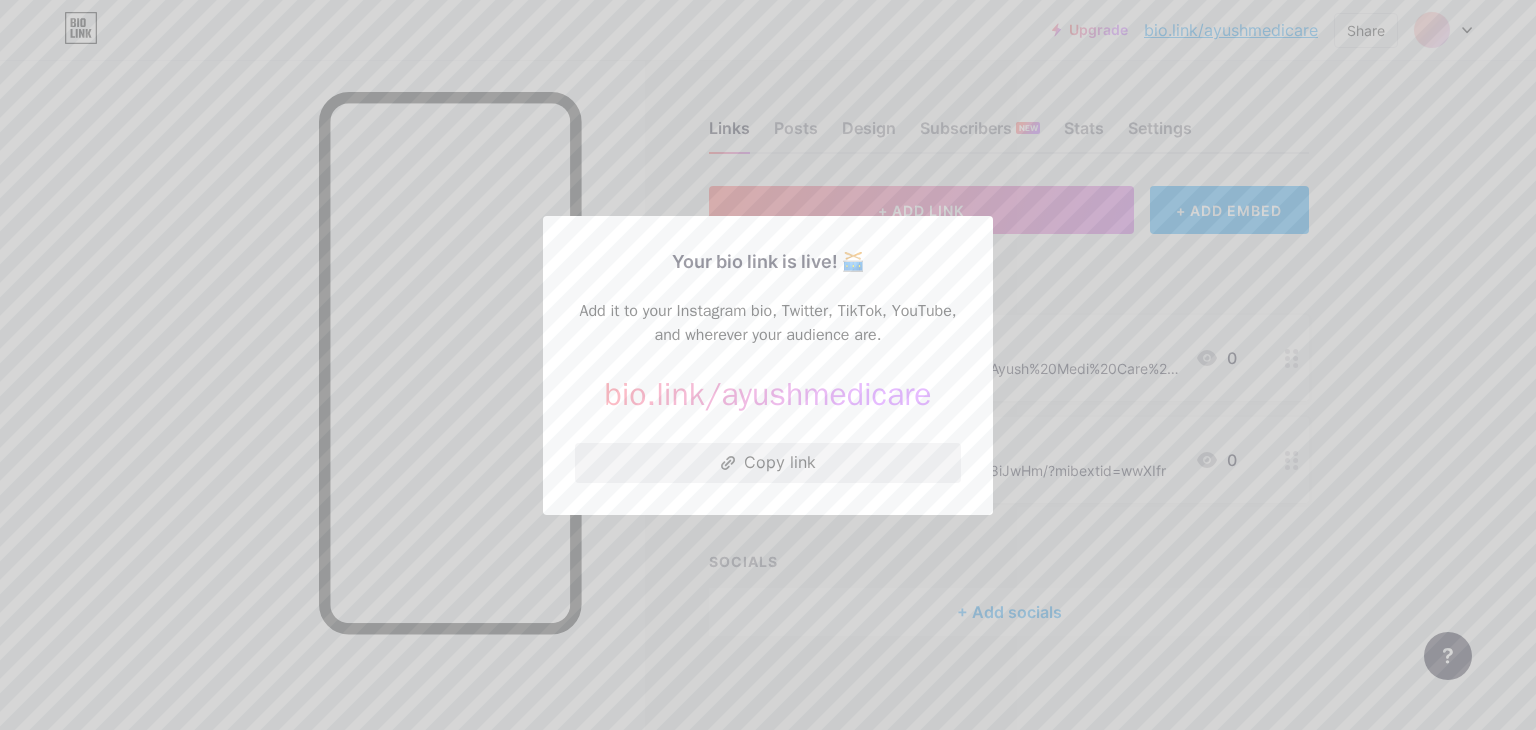 click on "Copy link" at bounding box center (768, 463) 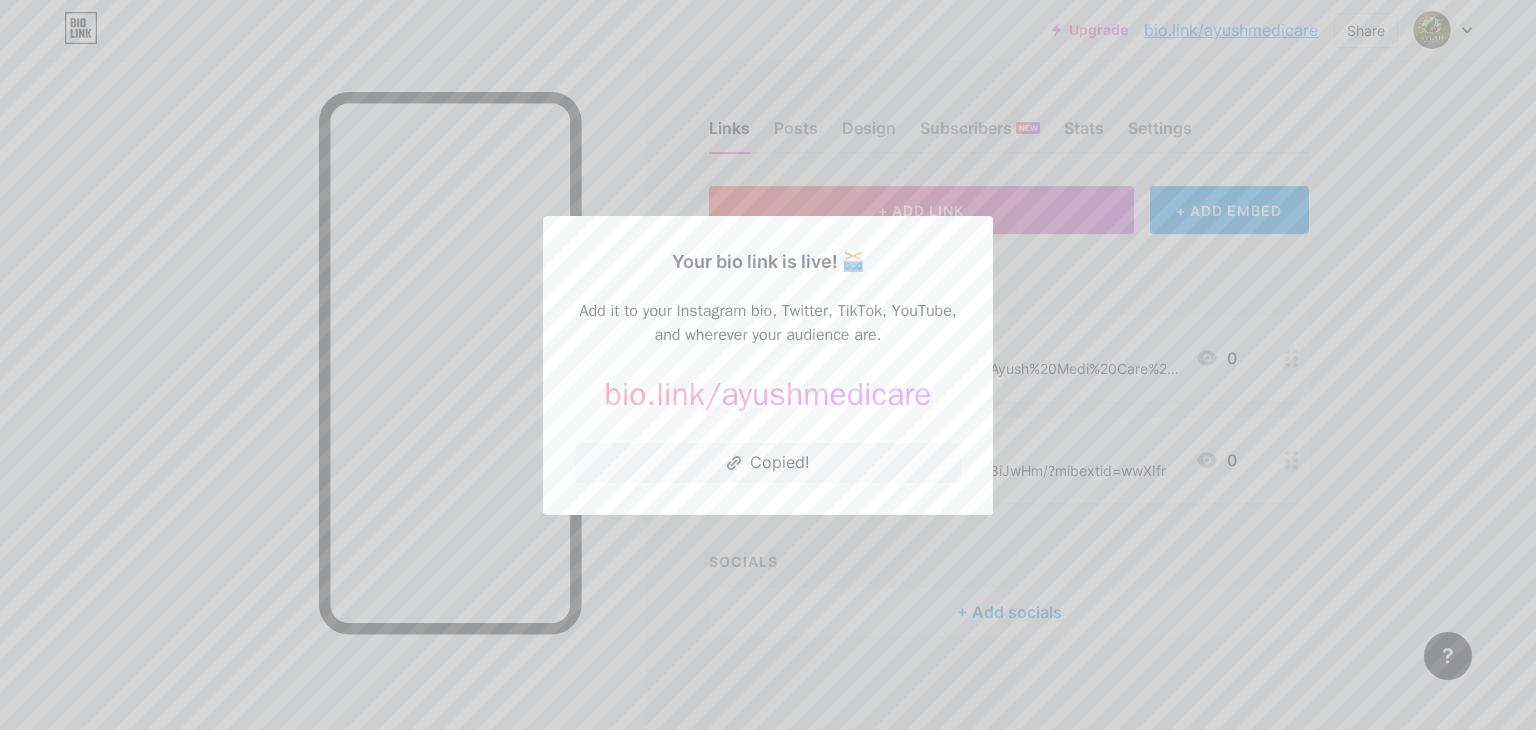 click at bounding box center [768, 365] 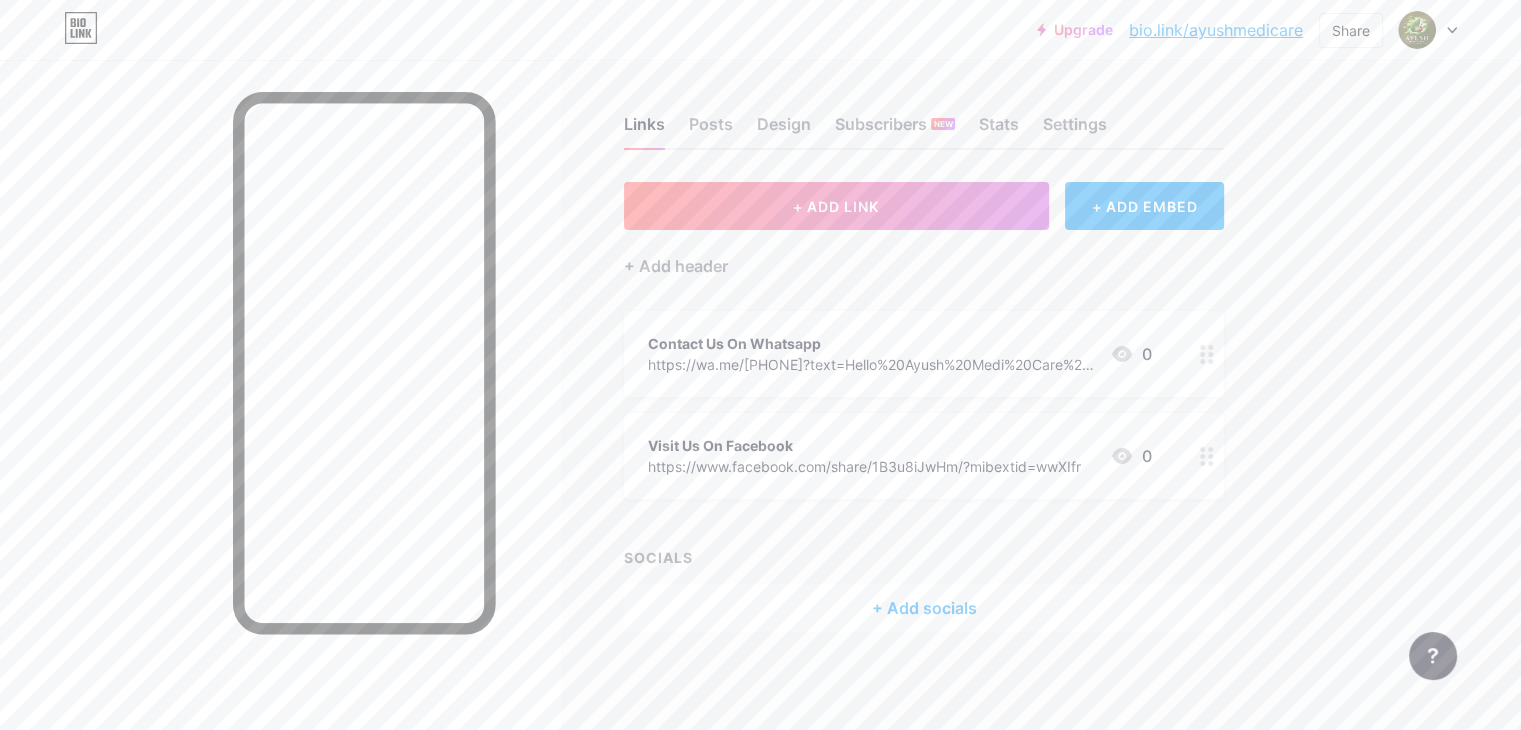 scroll, scrollTop: 0, scrollLeft: 0, axis: both 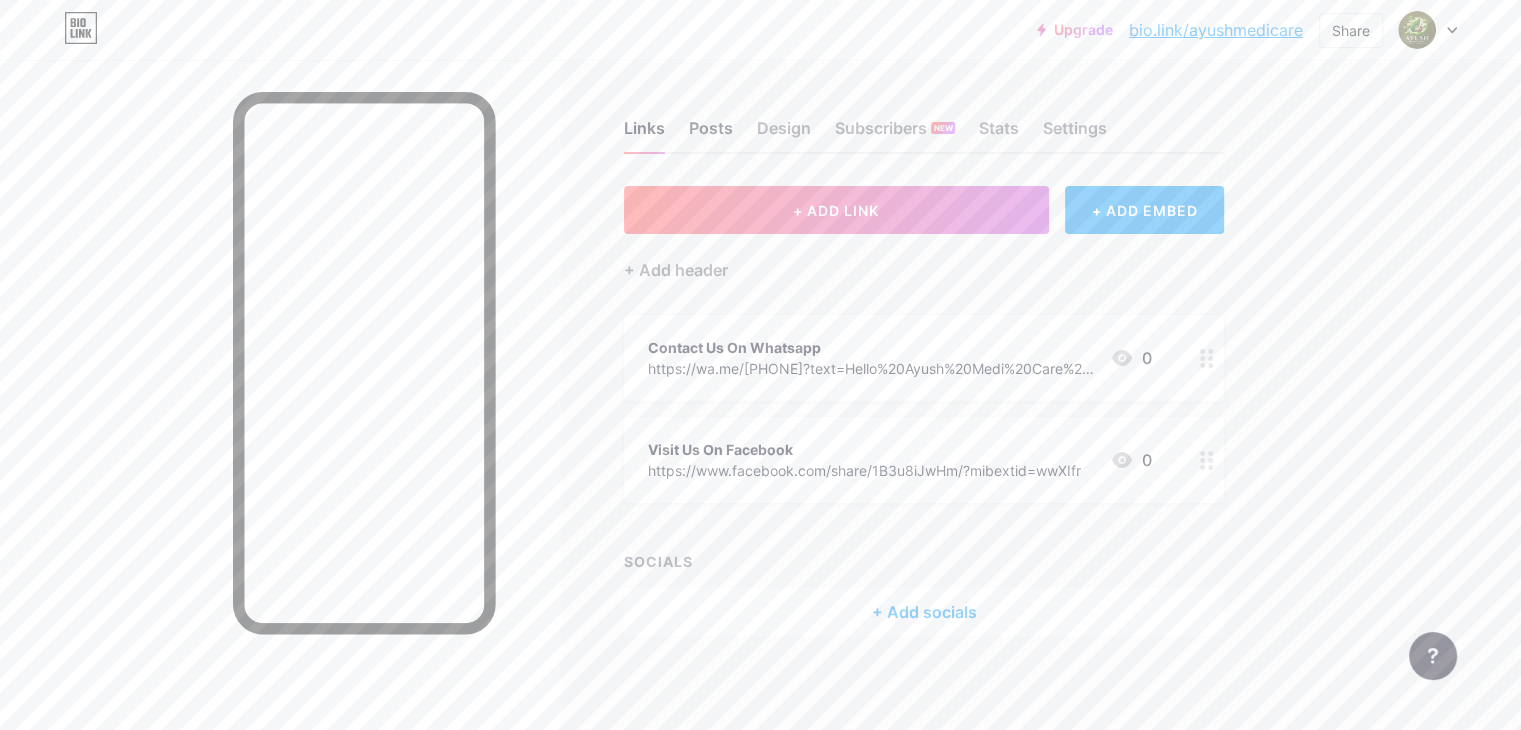 click on "Posts" at bounding box center [711, 134] 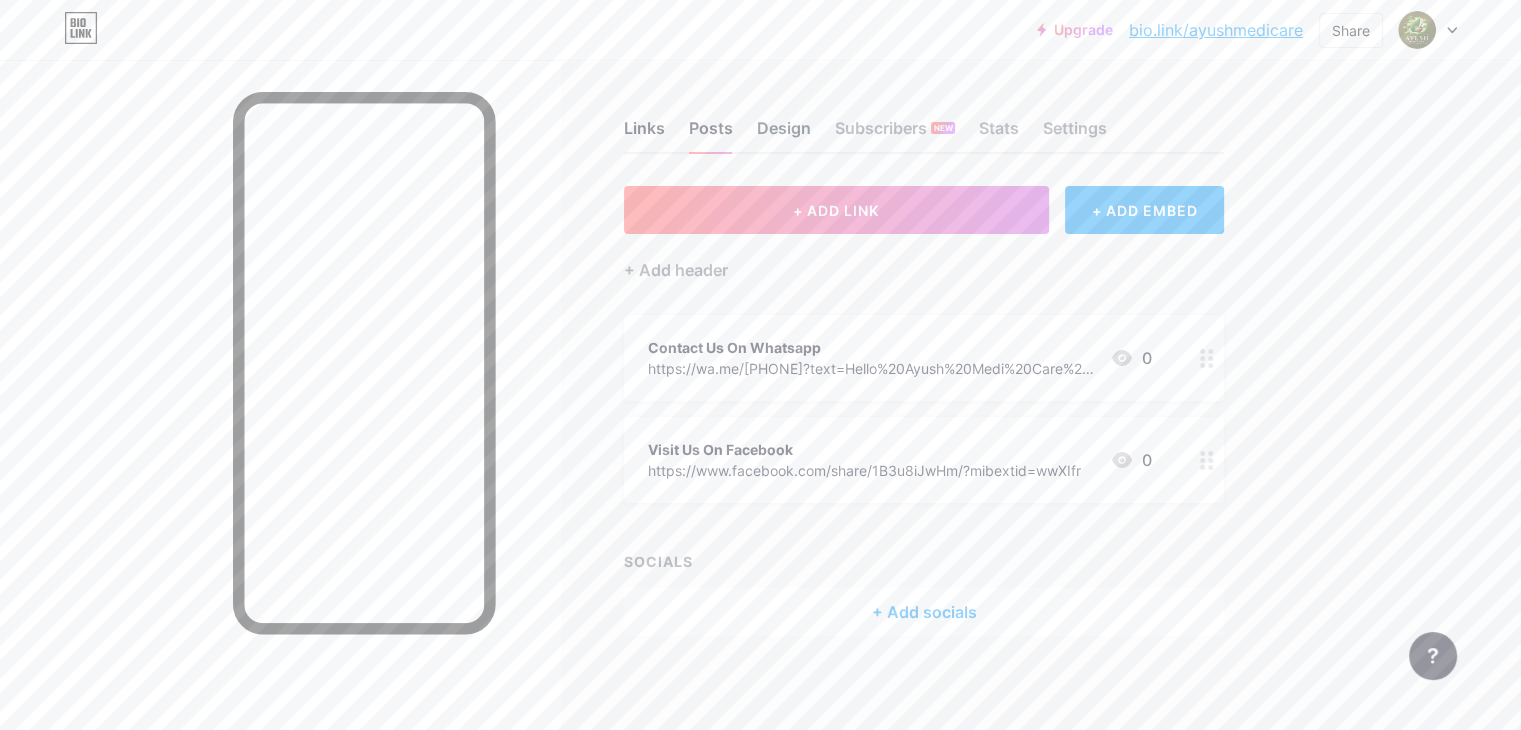 click on "Design" at bounding box center [784, 134] 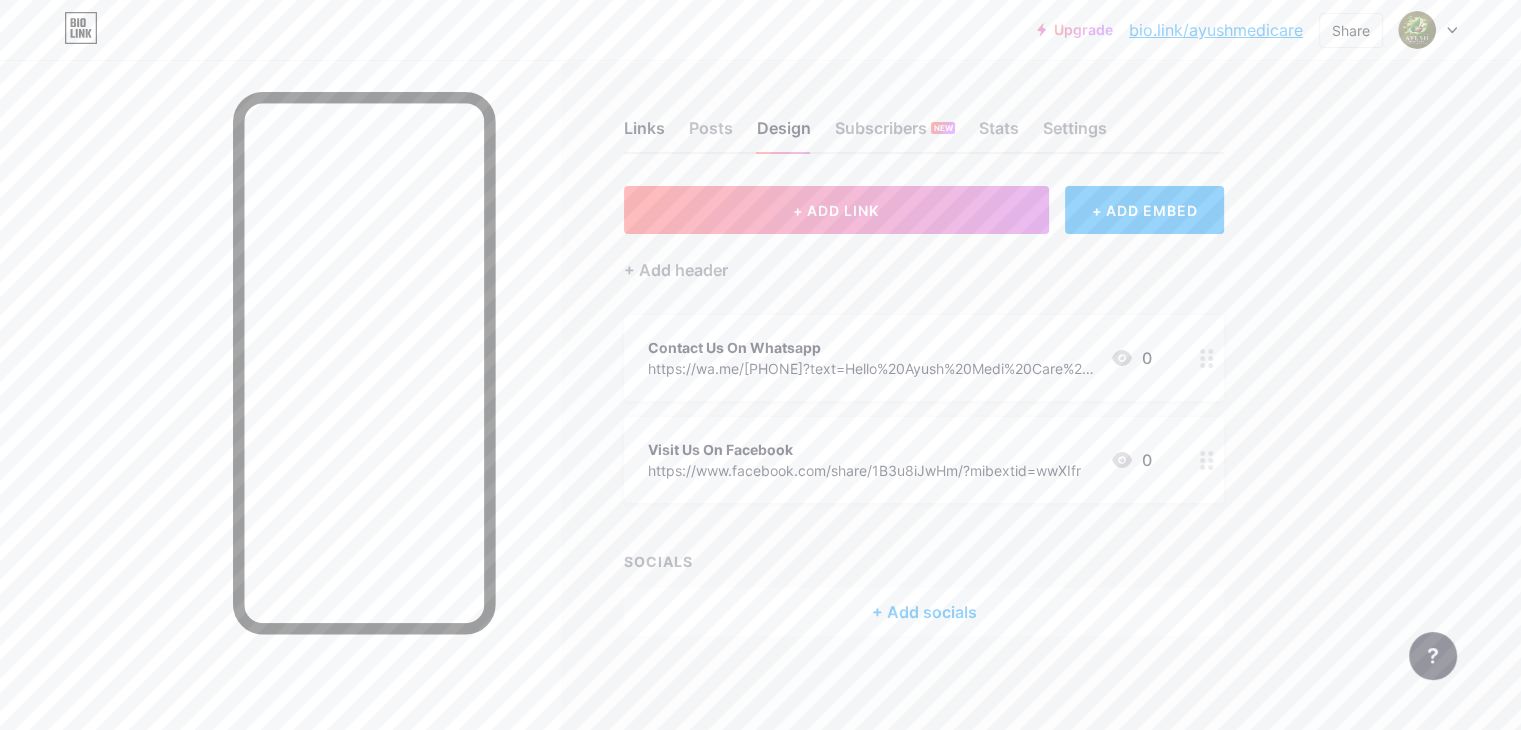 click on "Links" at bounding box center (644, 134) 